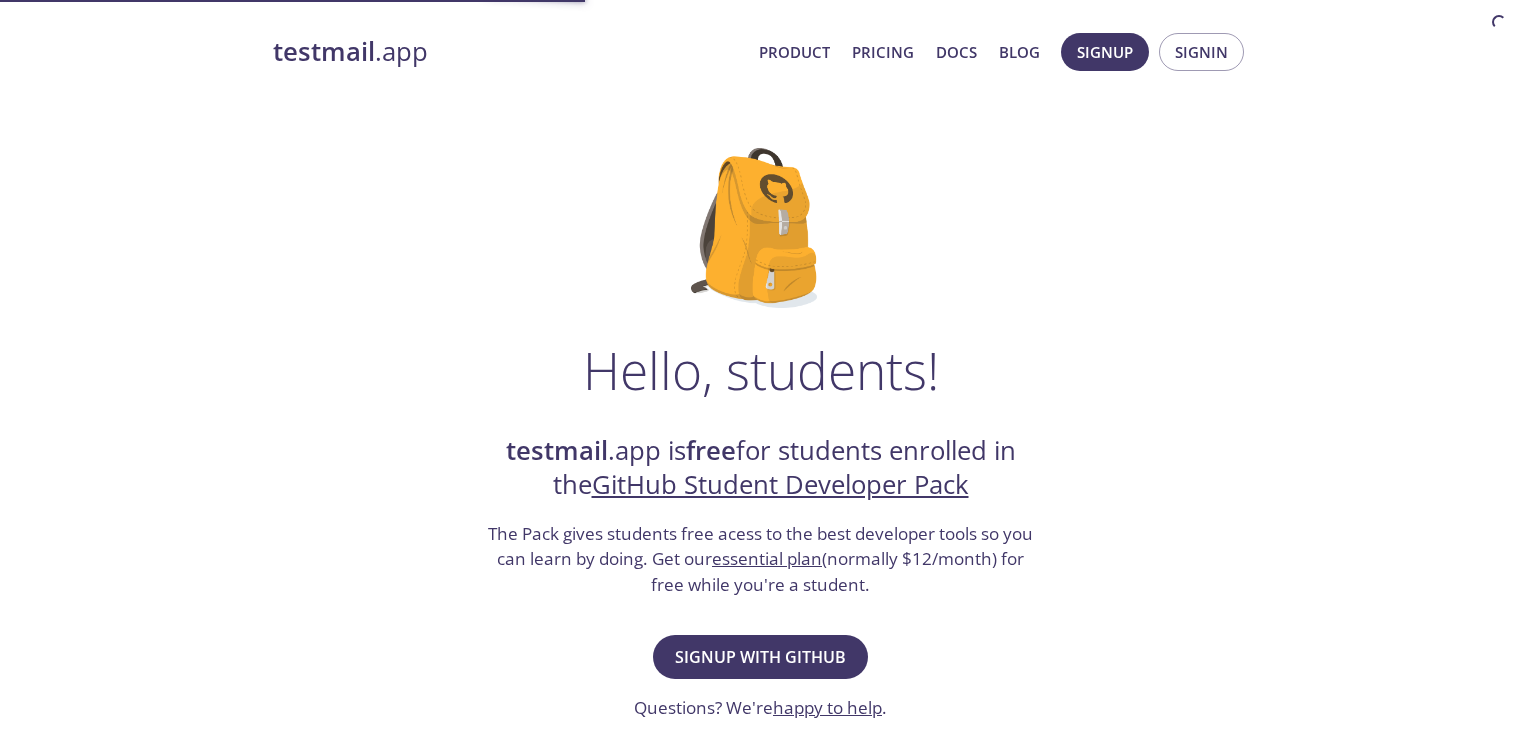 scroll, scrollTop: 0, scrollLeft: 0, axis: both 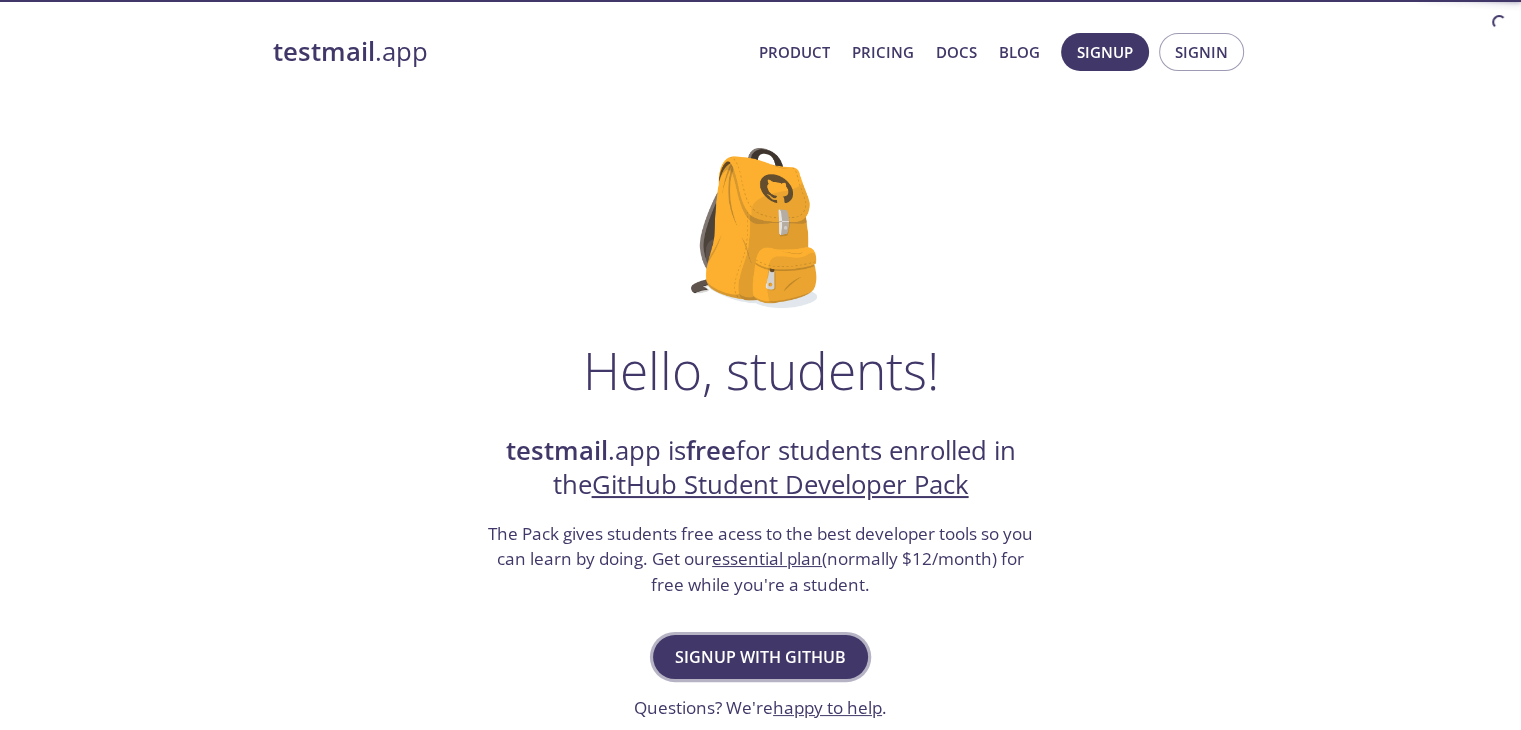 click on "Signup with GitHub" at bounding box center (760, 657) 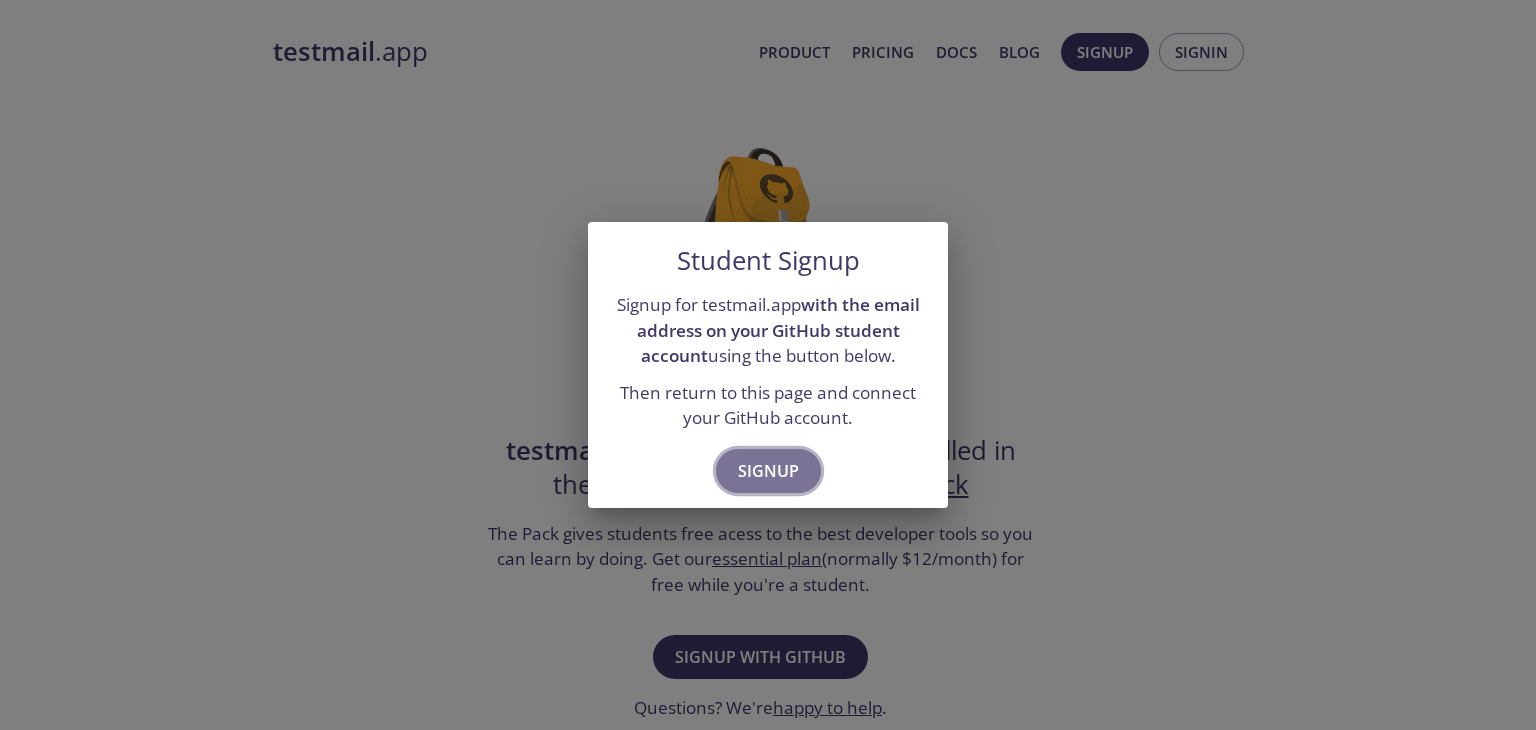 click on "Signup" at bounding box center [768, 471] 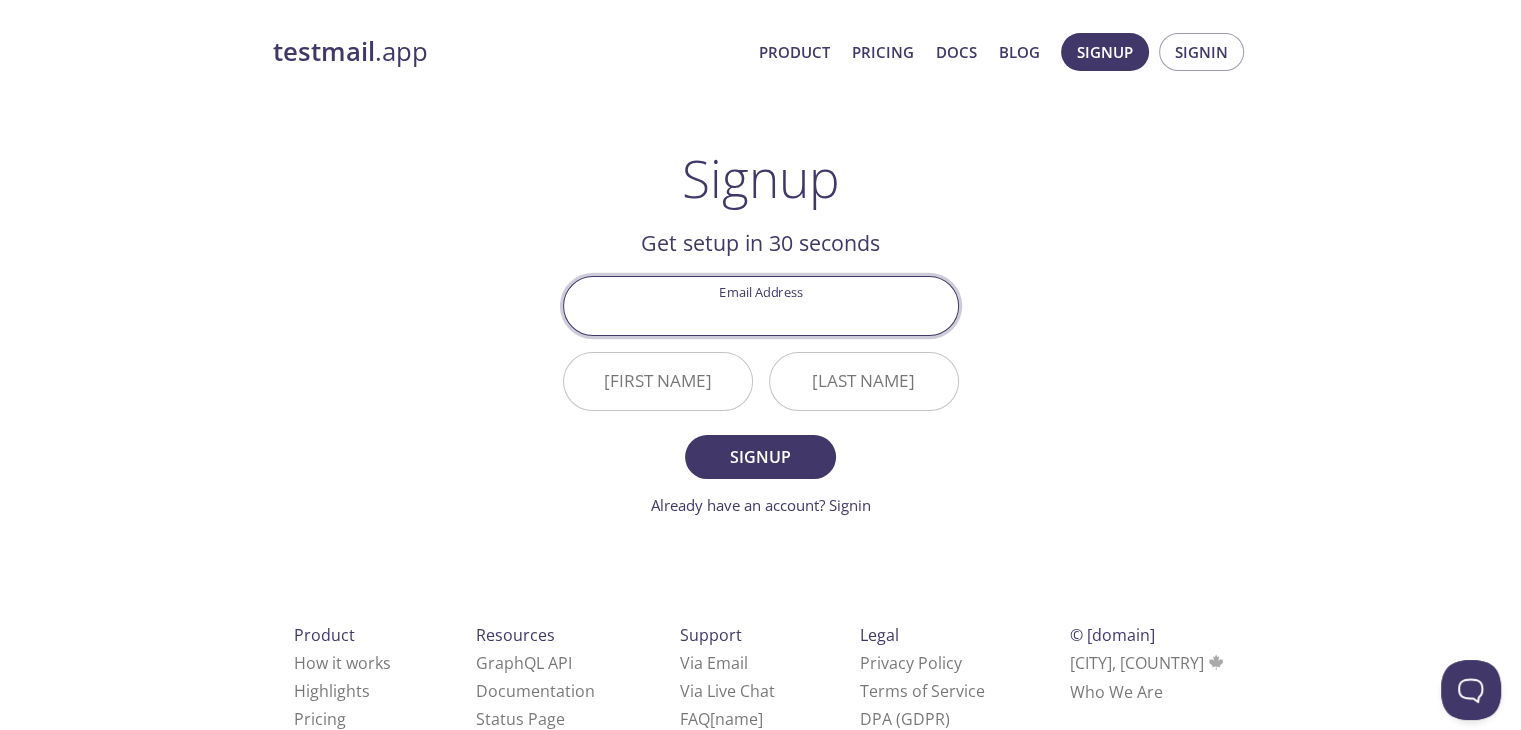 scroll, scrollTop: 0, scrollLeft: 0, axis: both 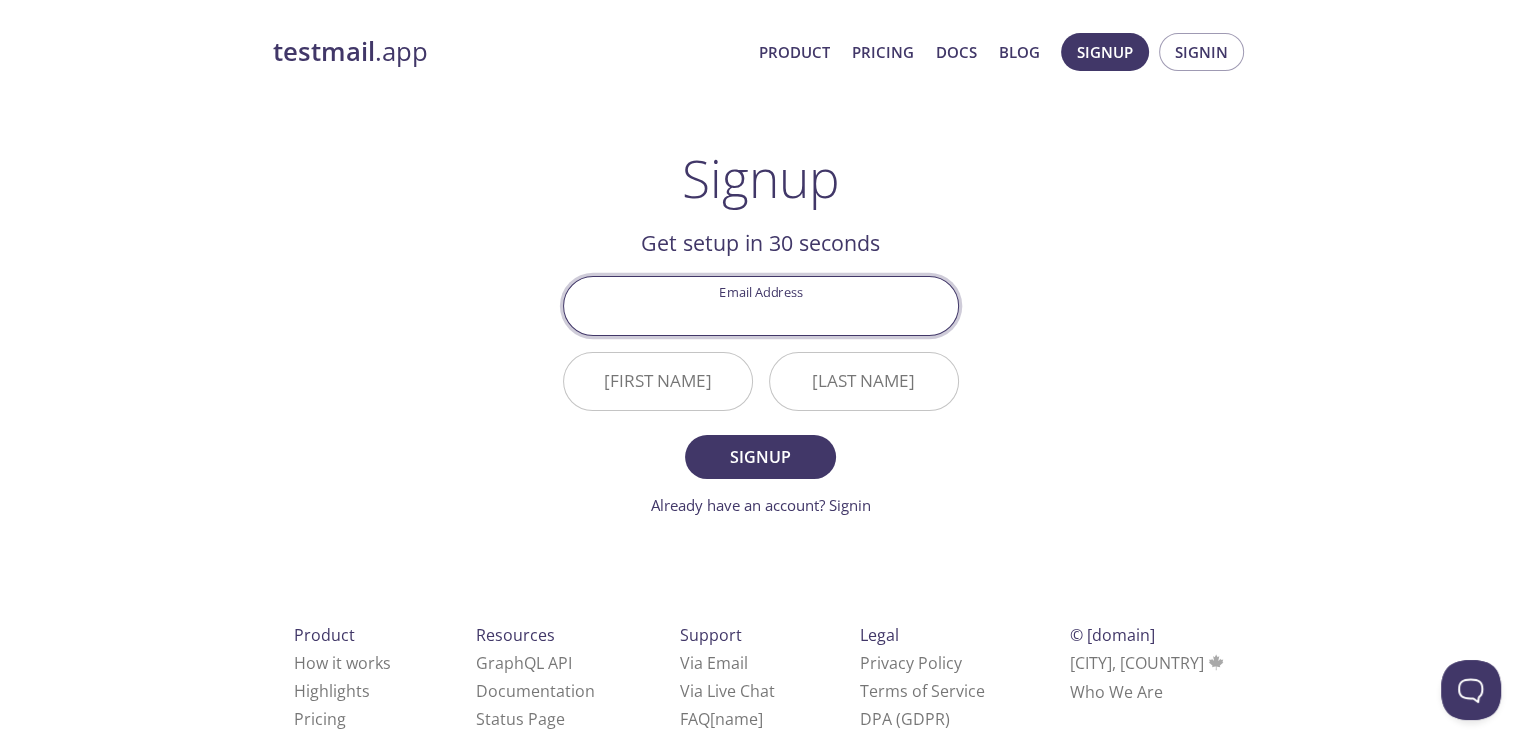 paste on "[EMAIL]" 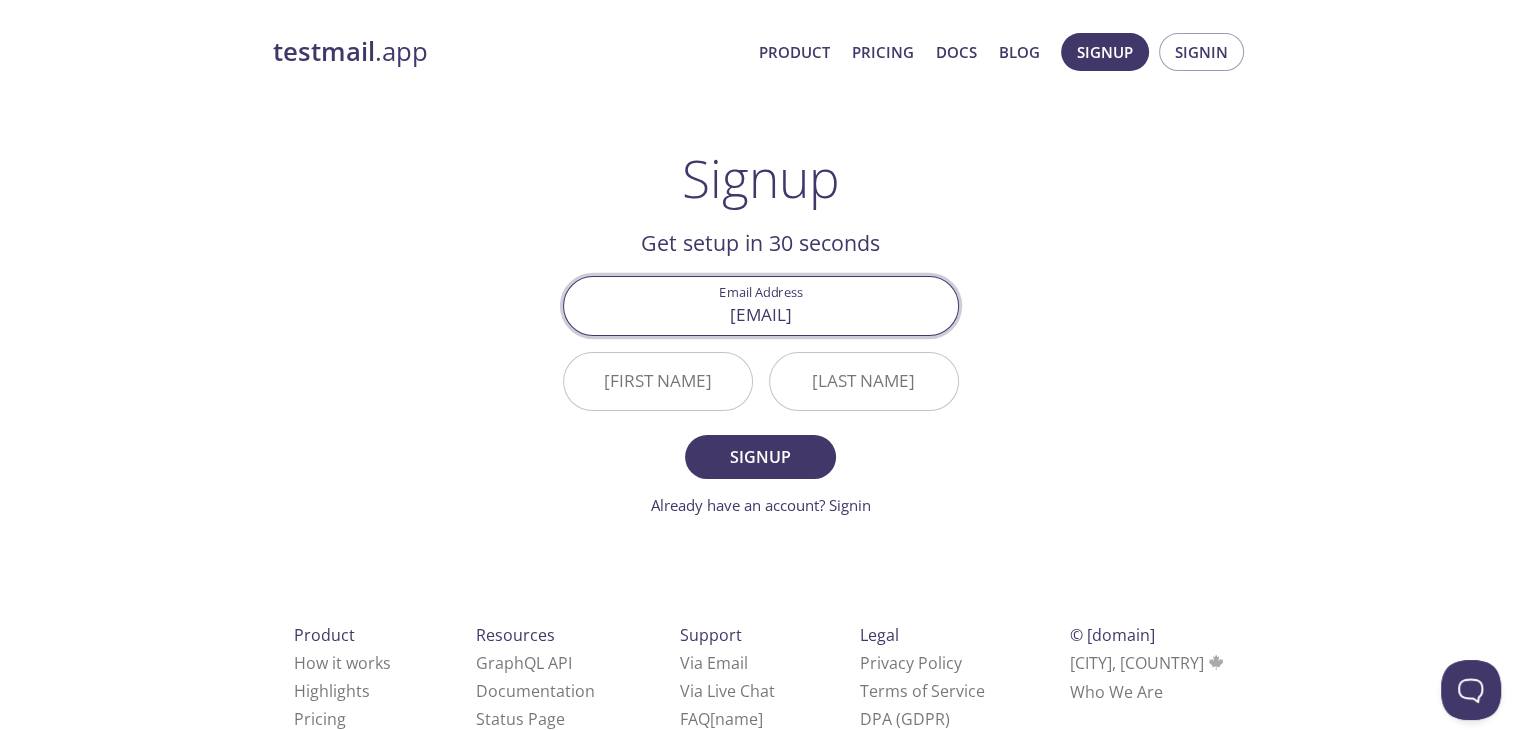 type on "[EMAIL]" 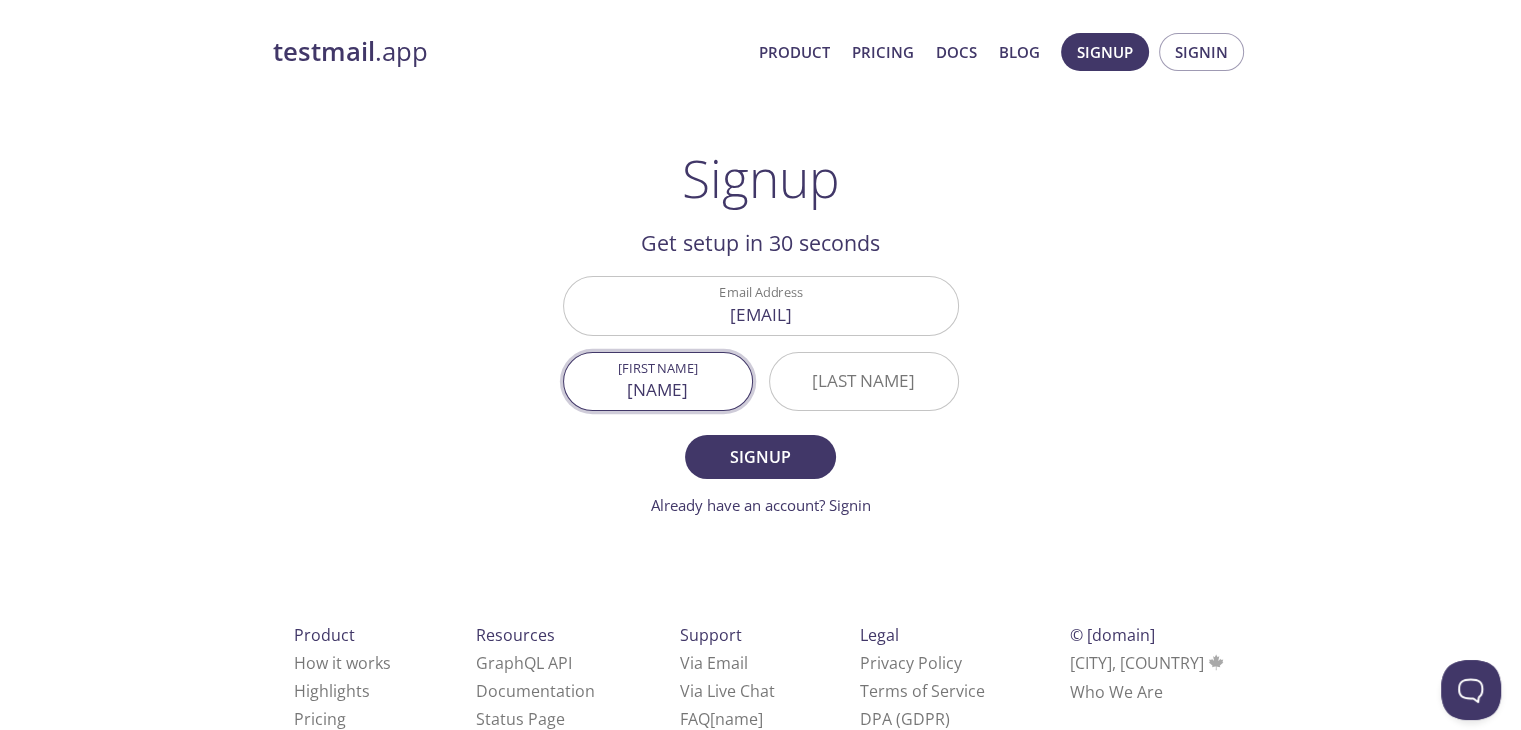 type on "[NAME]" 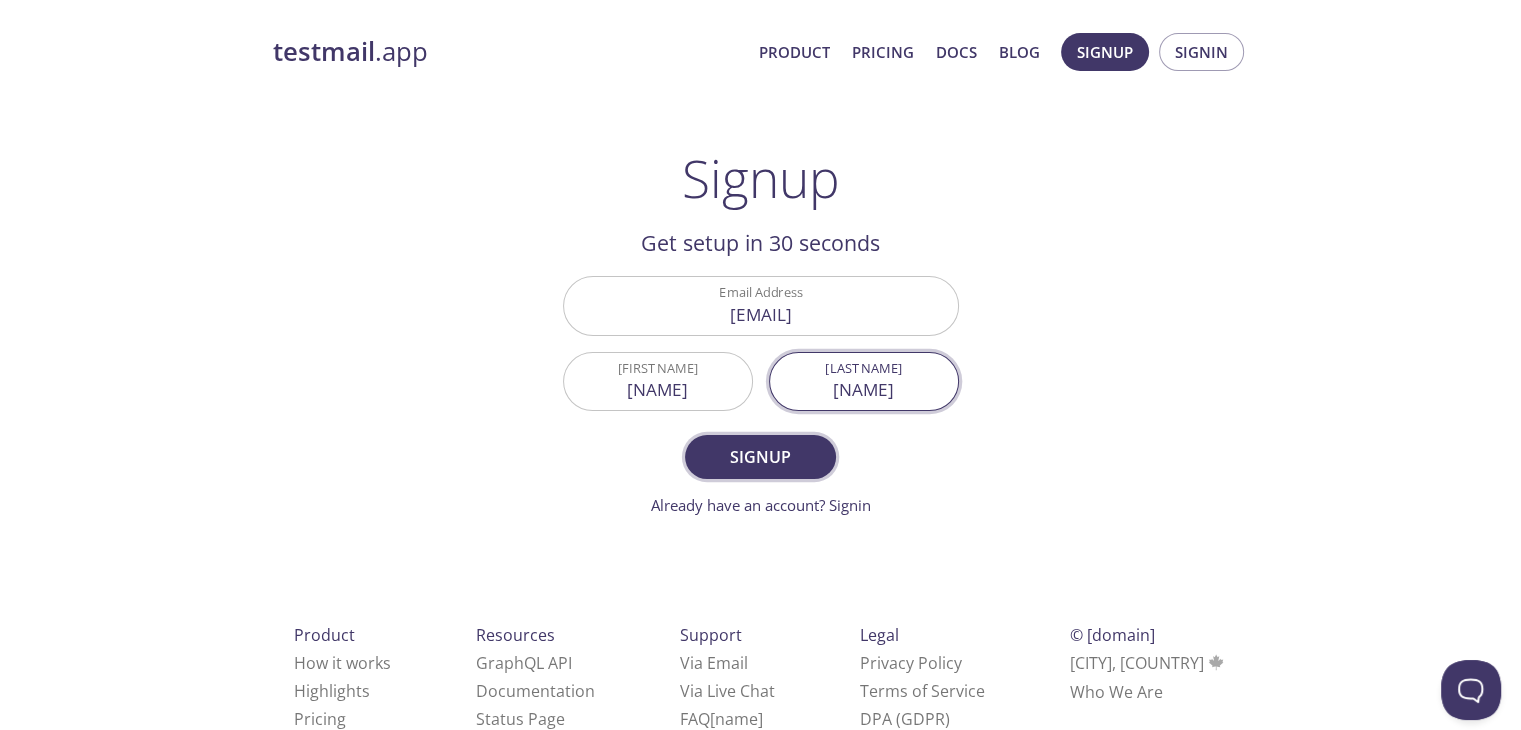 type on "[NAME]" 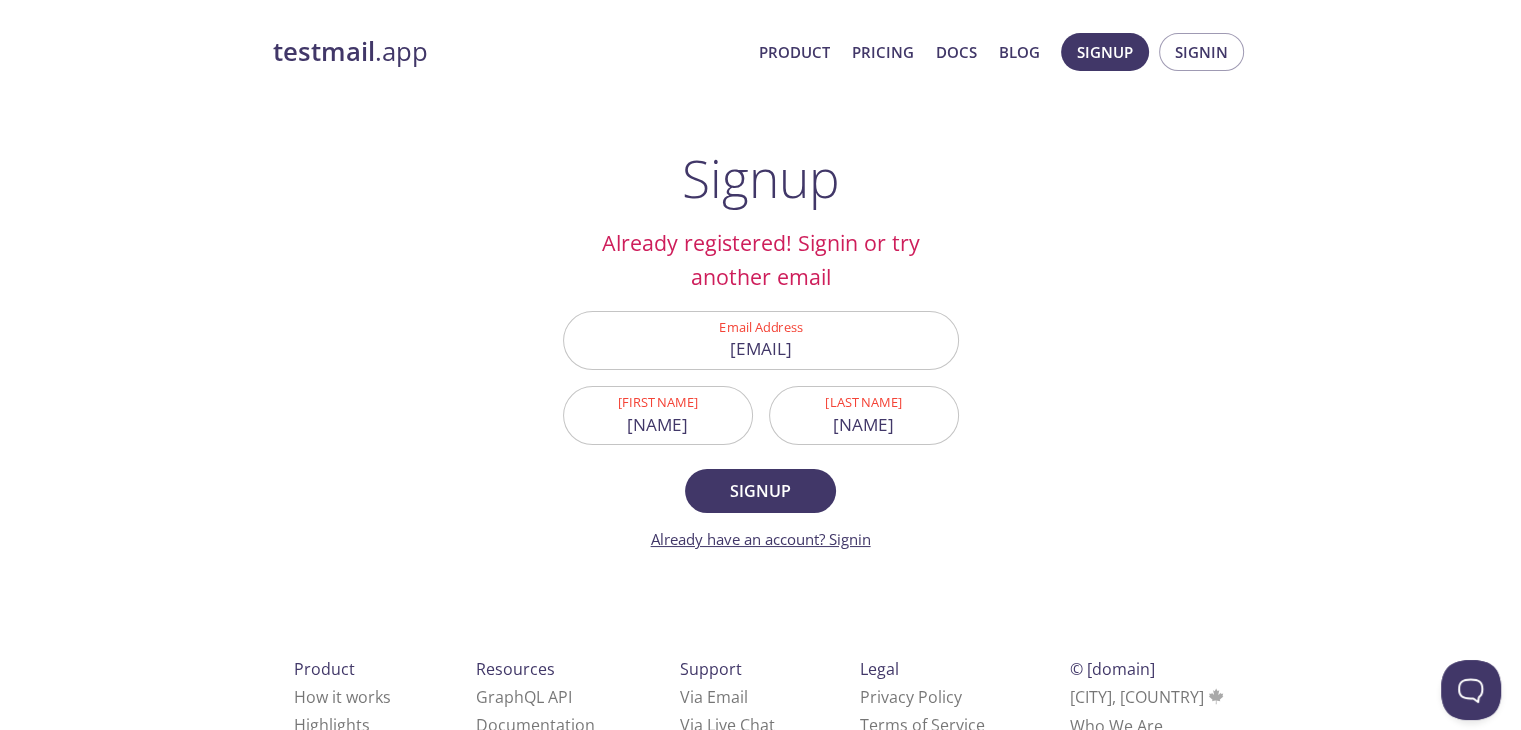 click on "Already have an account? Signin" at bounding box center [761, 539] 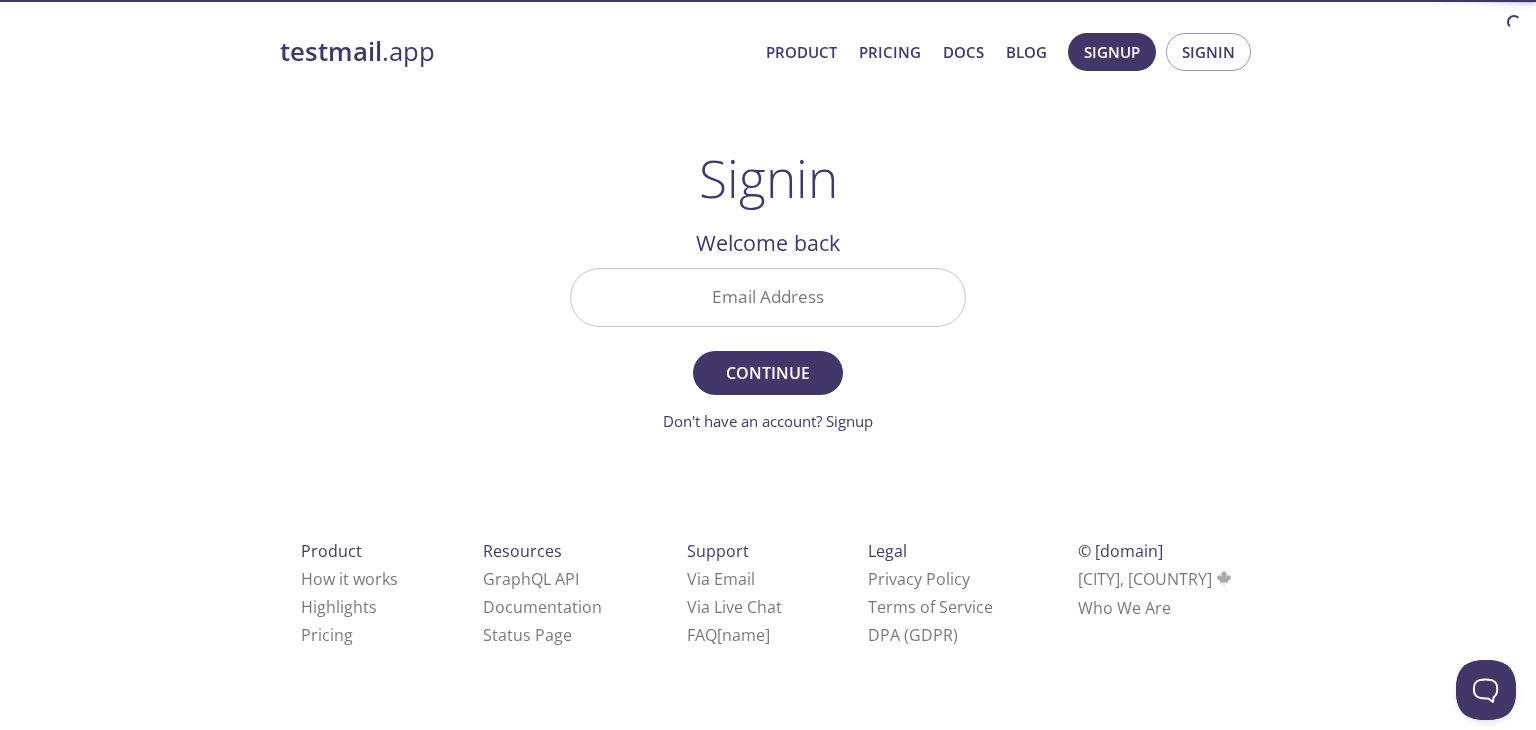 click on "Email Address" at bounding box center [768, 297] 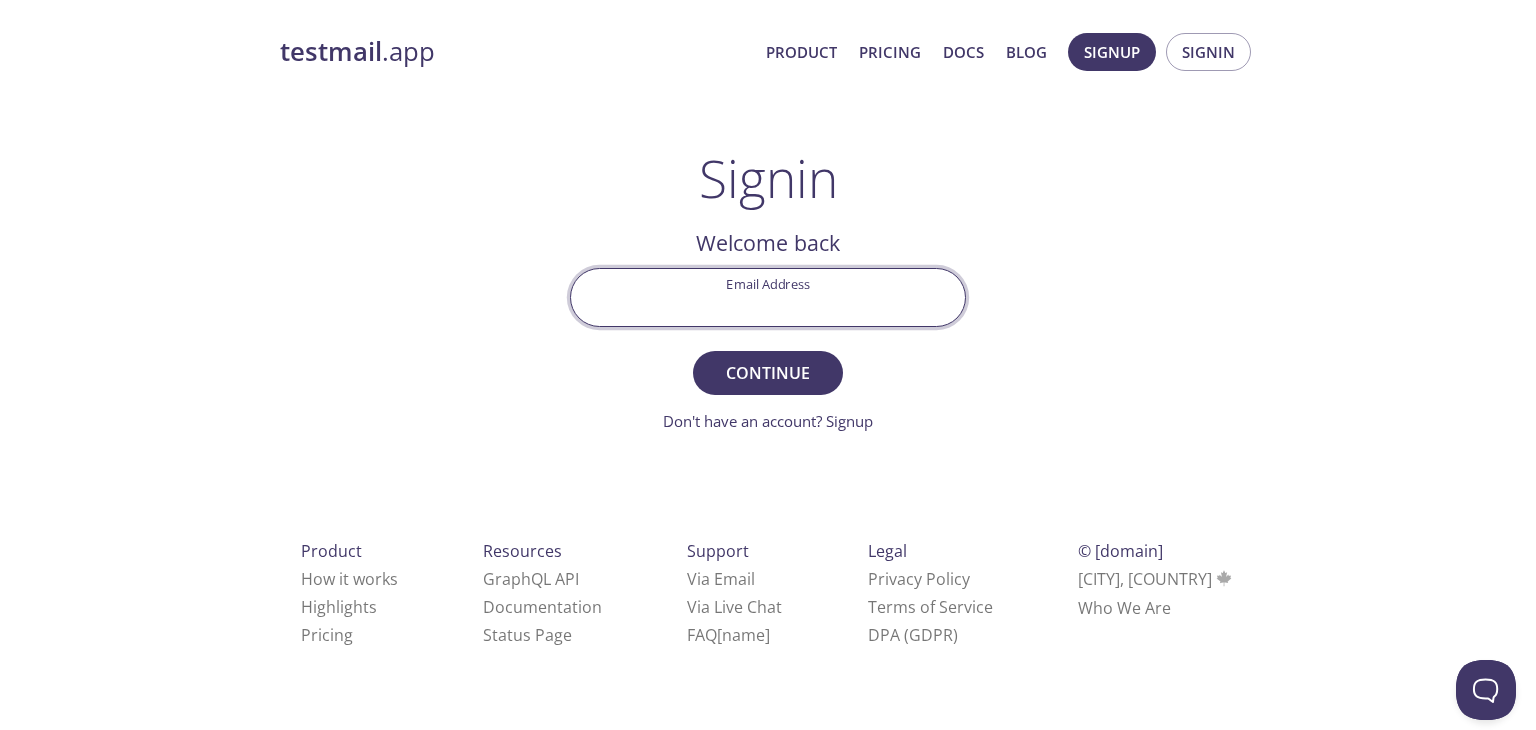 paste on "[EMAIL]" 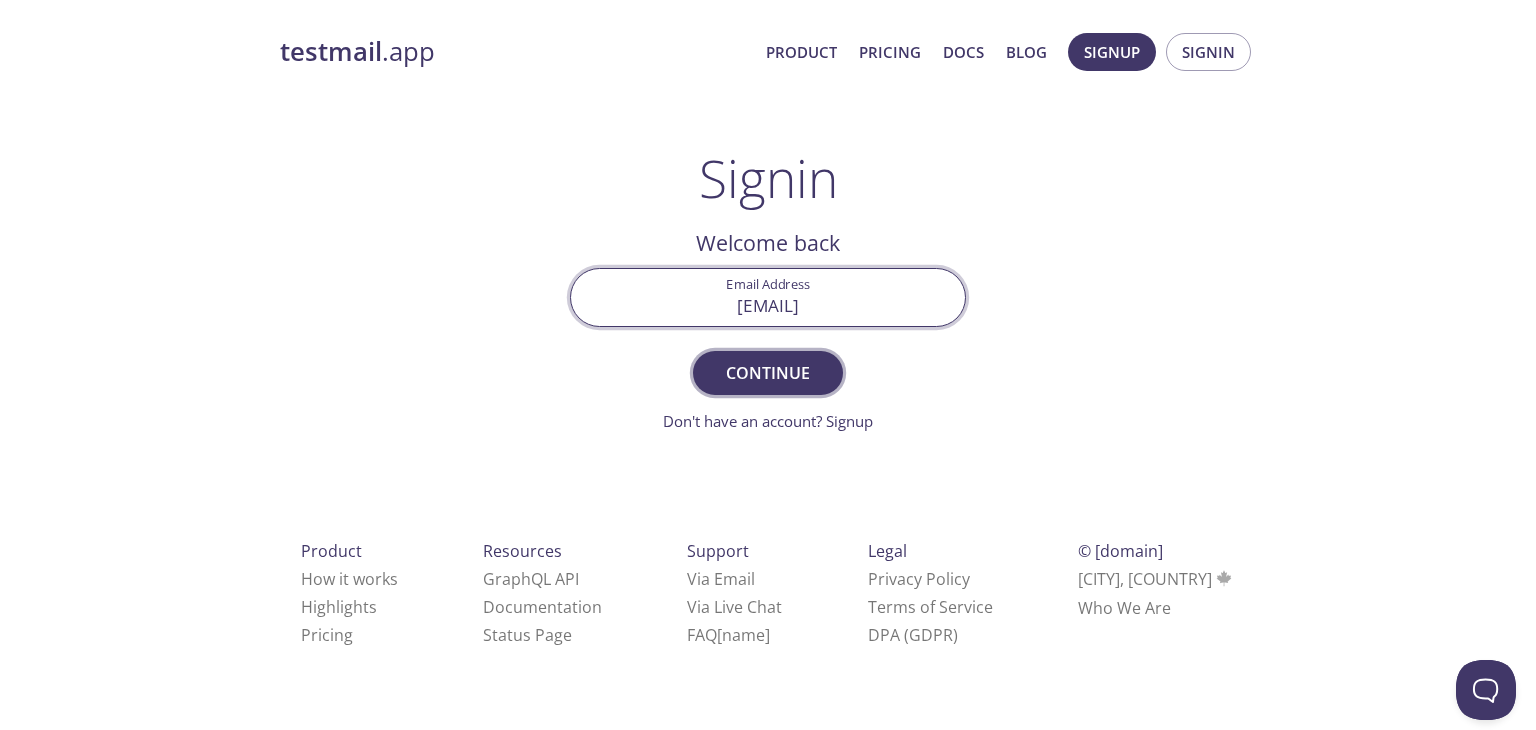 type on "[EMAIL]" 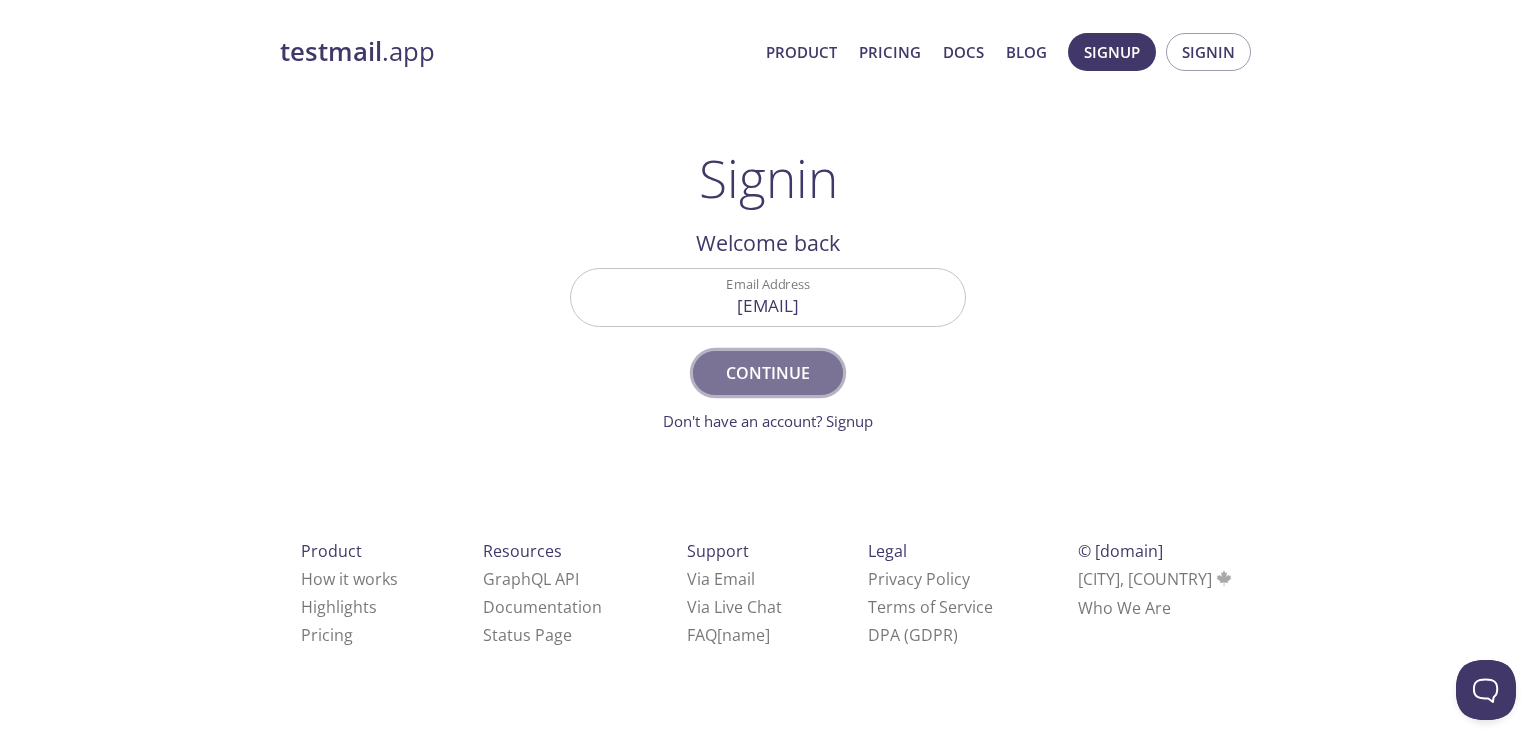 click on "Continue" at bounding box center [768, 373] 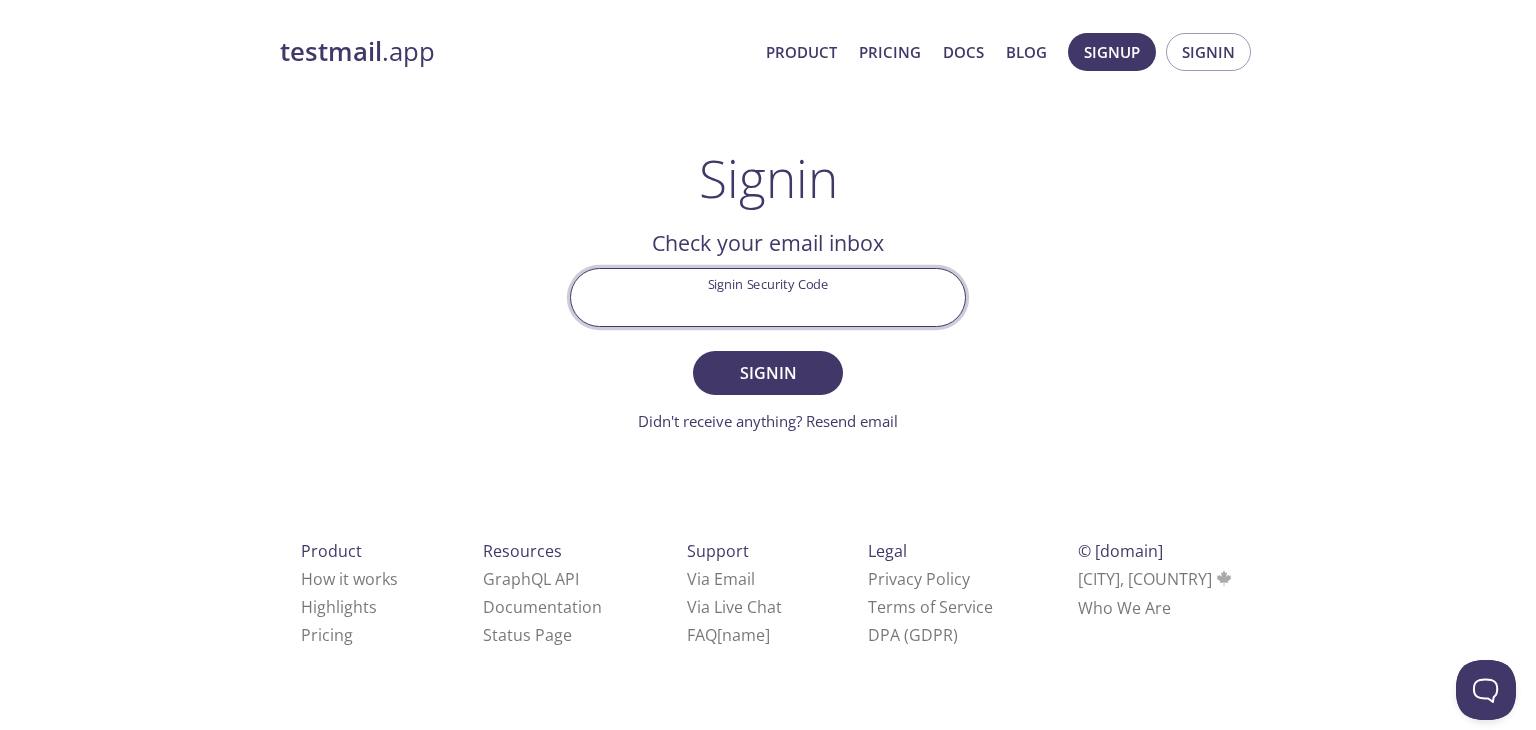 click on "Signin Security Code" at bounding box center (768, 297) 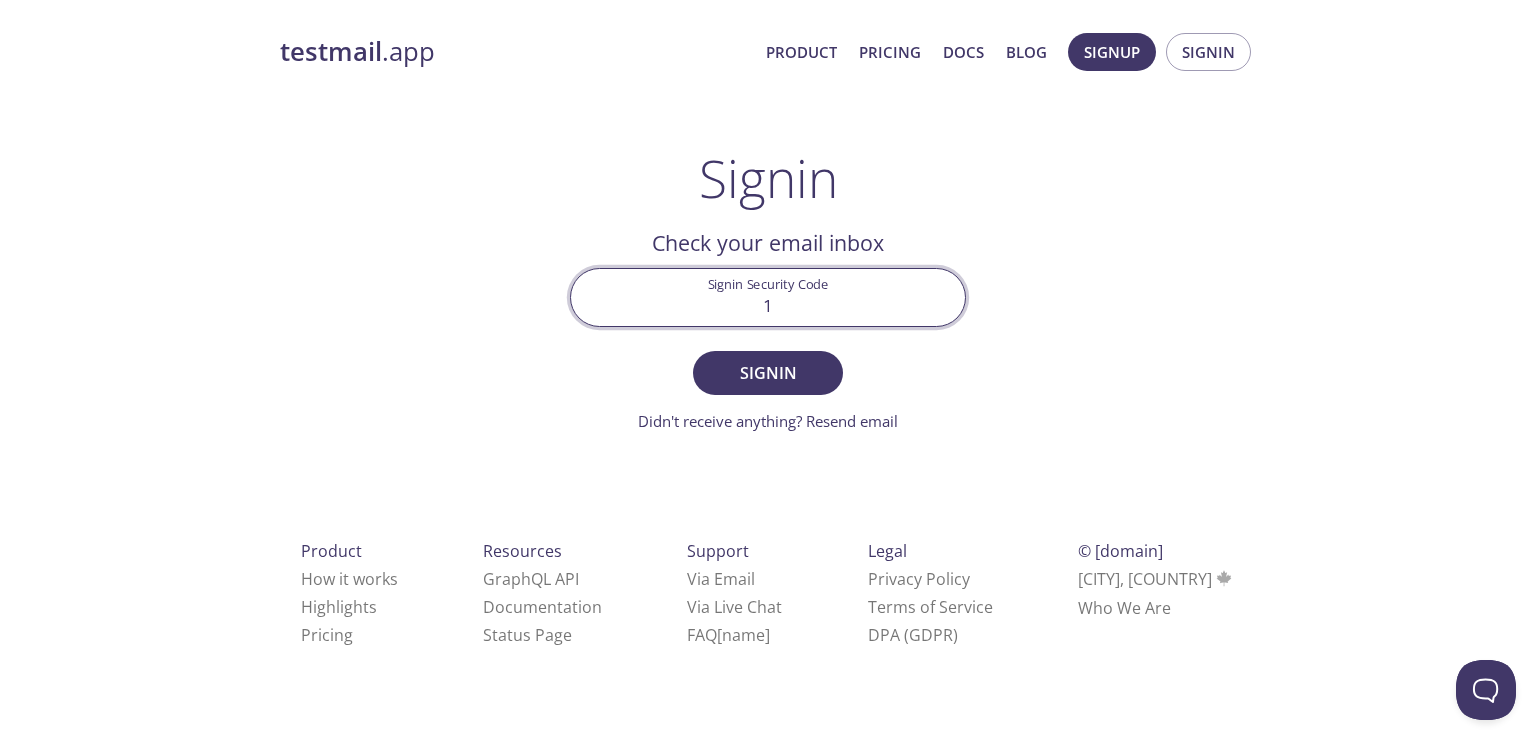 type on "1" 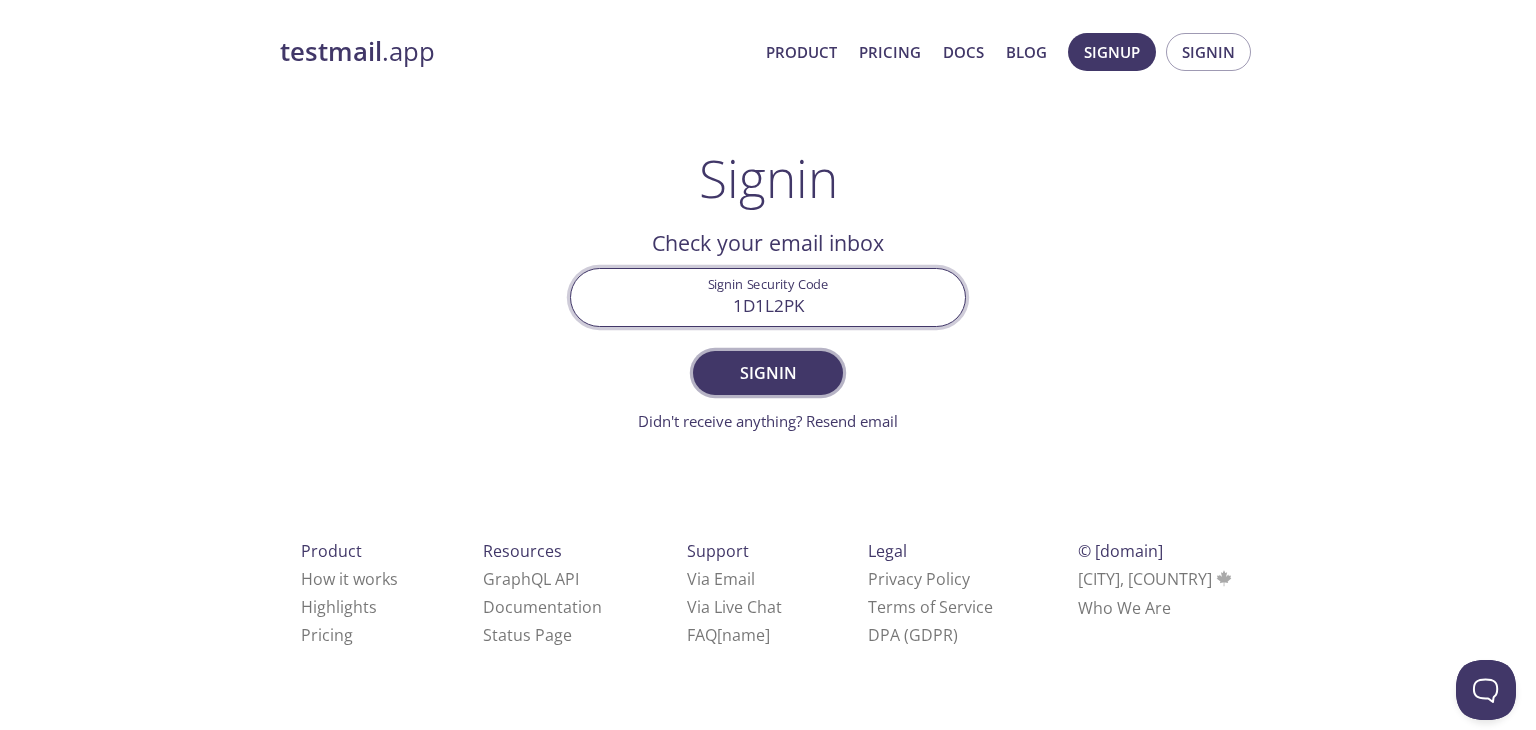 type on "1D1L2PK" 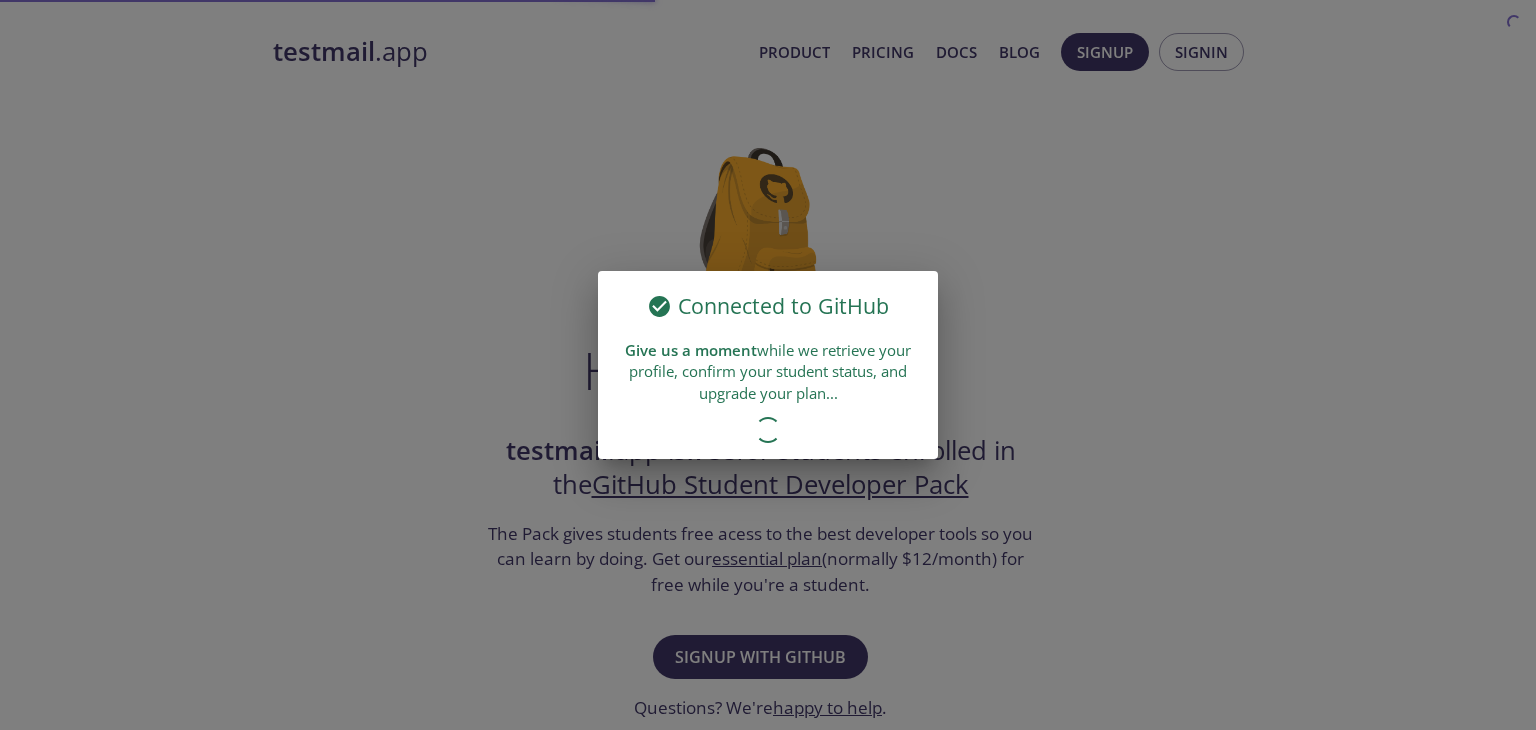 scroll, scrollTop: 0, scrollLeft: 0, axis: both 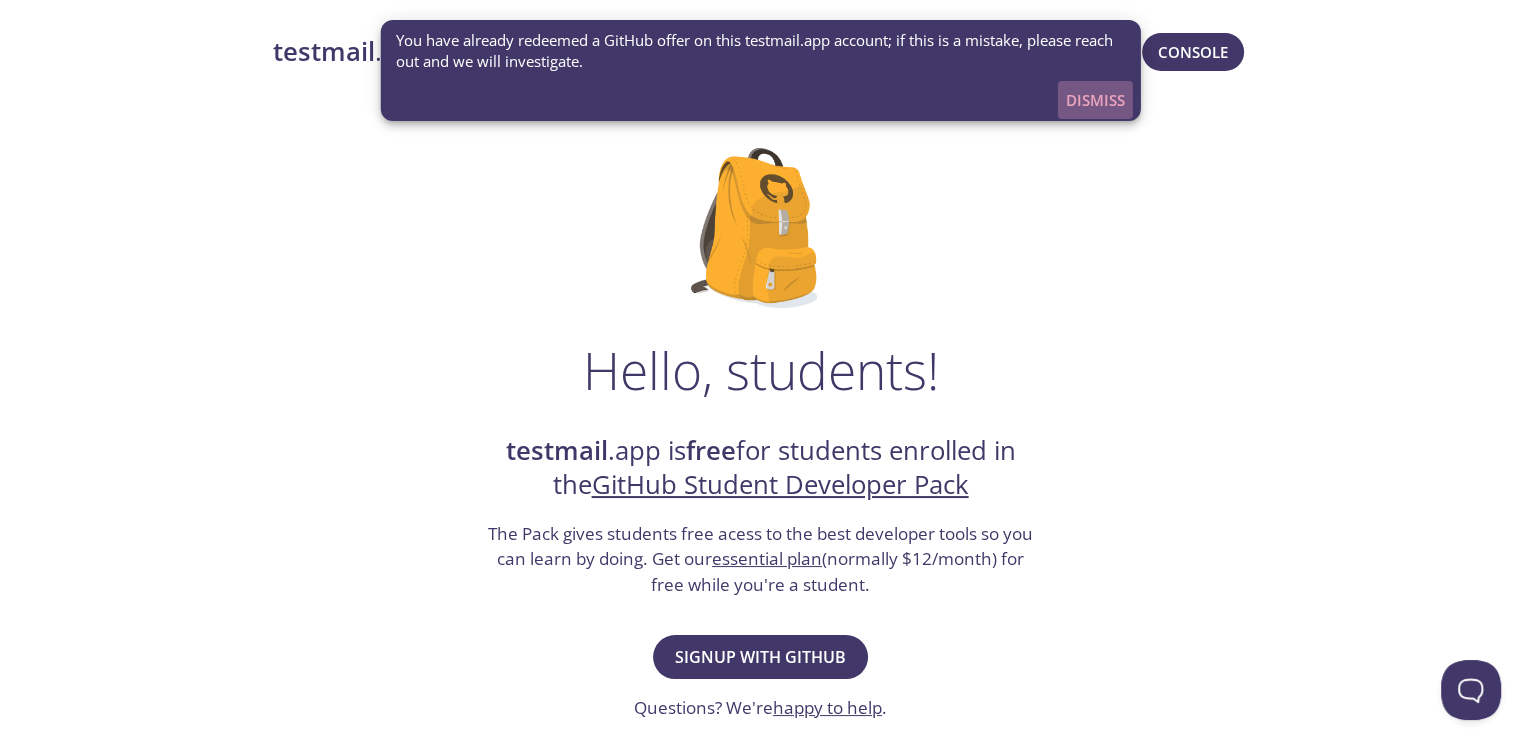 click on "Dismiss" at bounding box center [1095, 100] 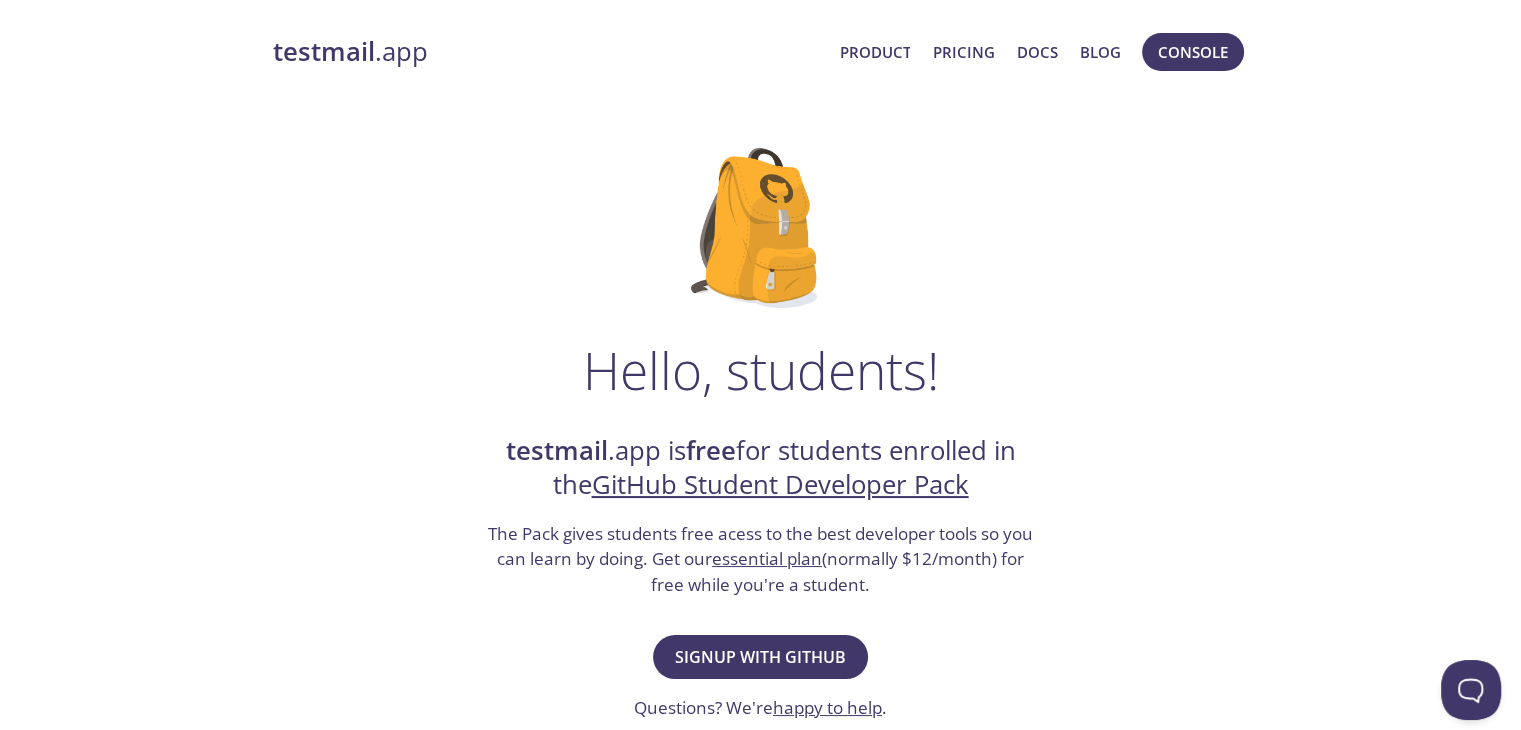 click on "testmail" at bounding box center [324, 51] 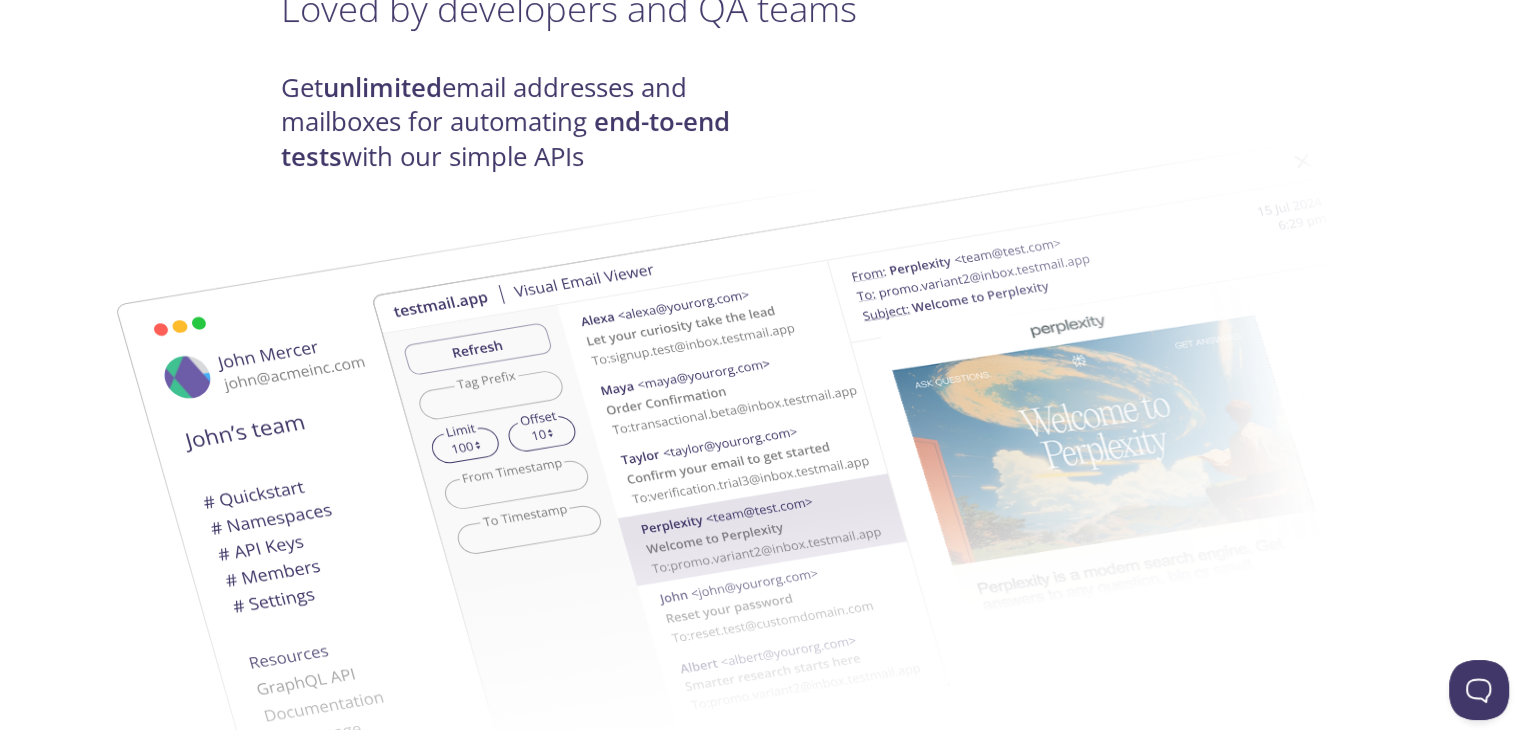 scroll, scrollTop: 0, scrollLeft: 0, axis: both 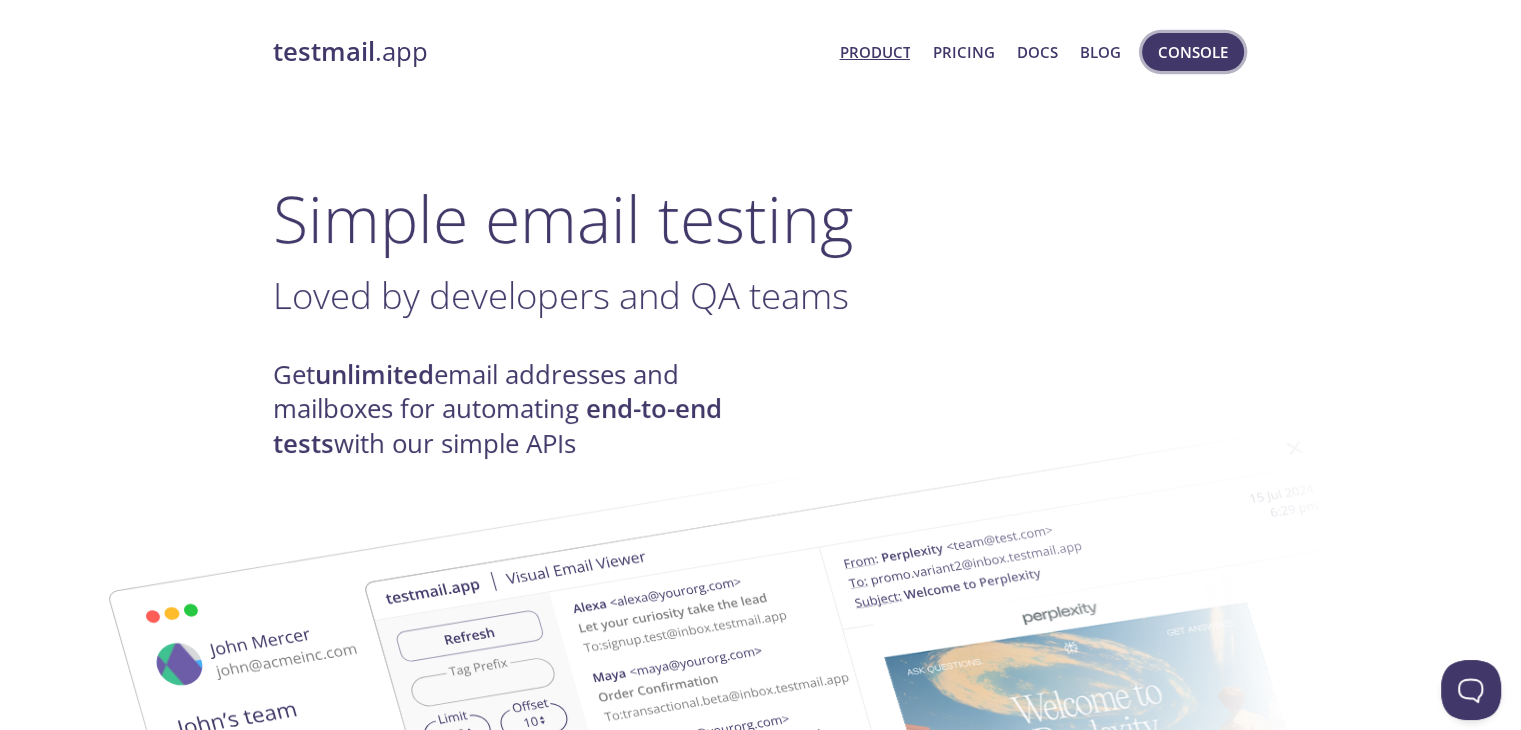 click on "Console" at bounding box center [1193, 52] 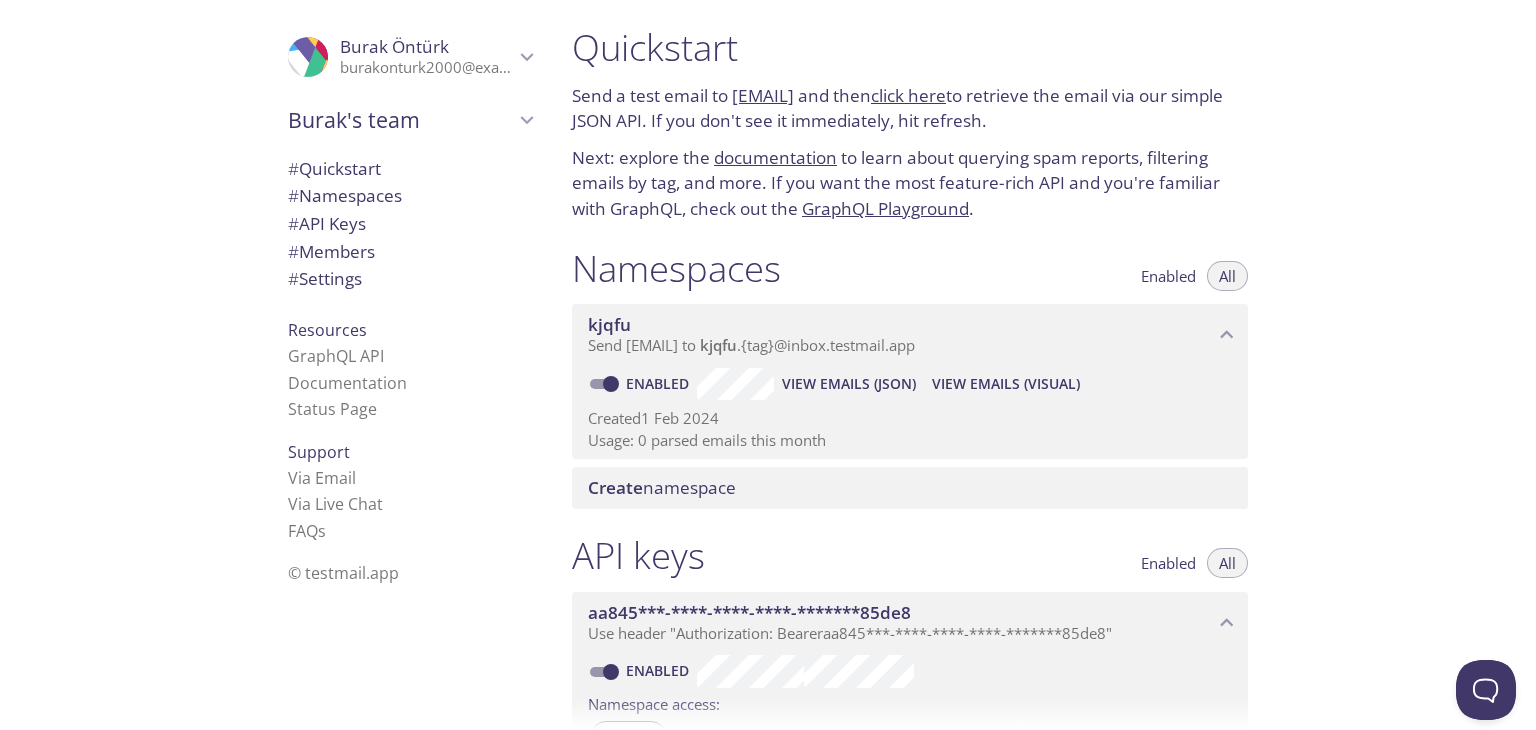 scroll, scrollTop: 0, scrollLeft: 0, axis: both 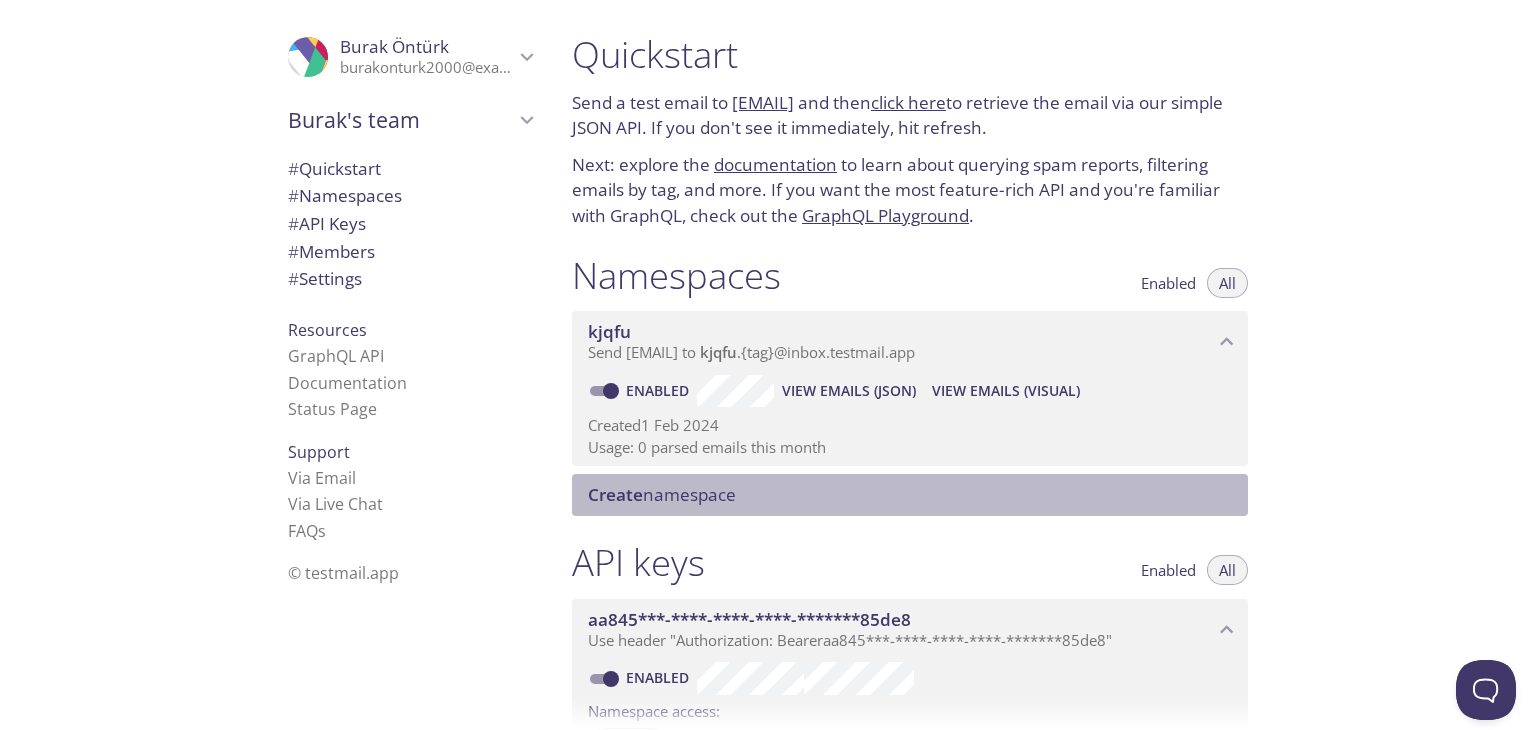 click on "Create  namespace" at bounding box center [662, 494] 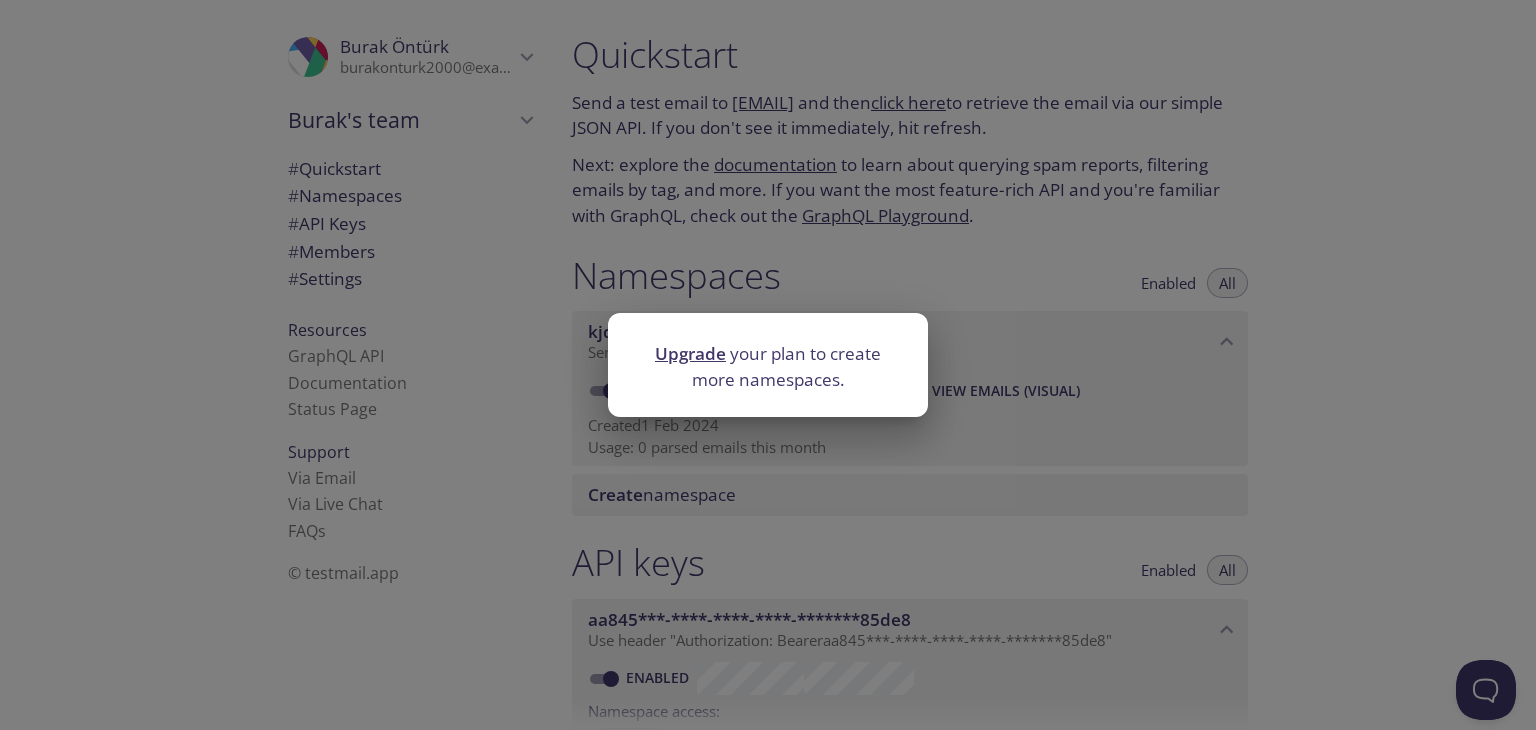 click on "Upgrade   your plan to create more namespaces." at bounding box center [768, 365] 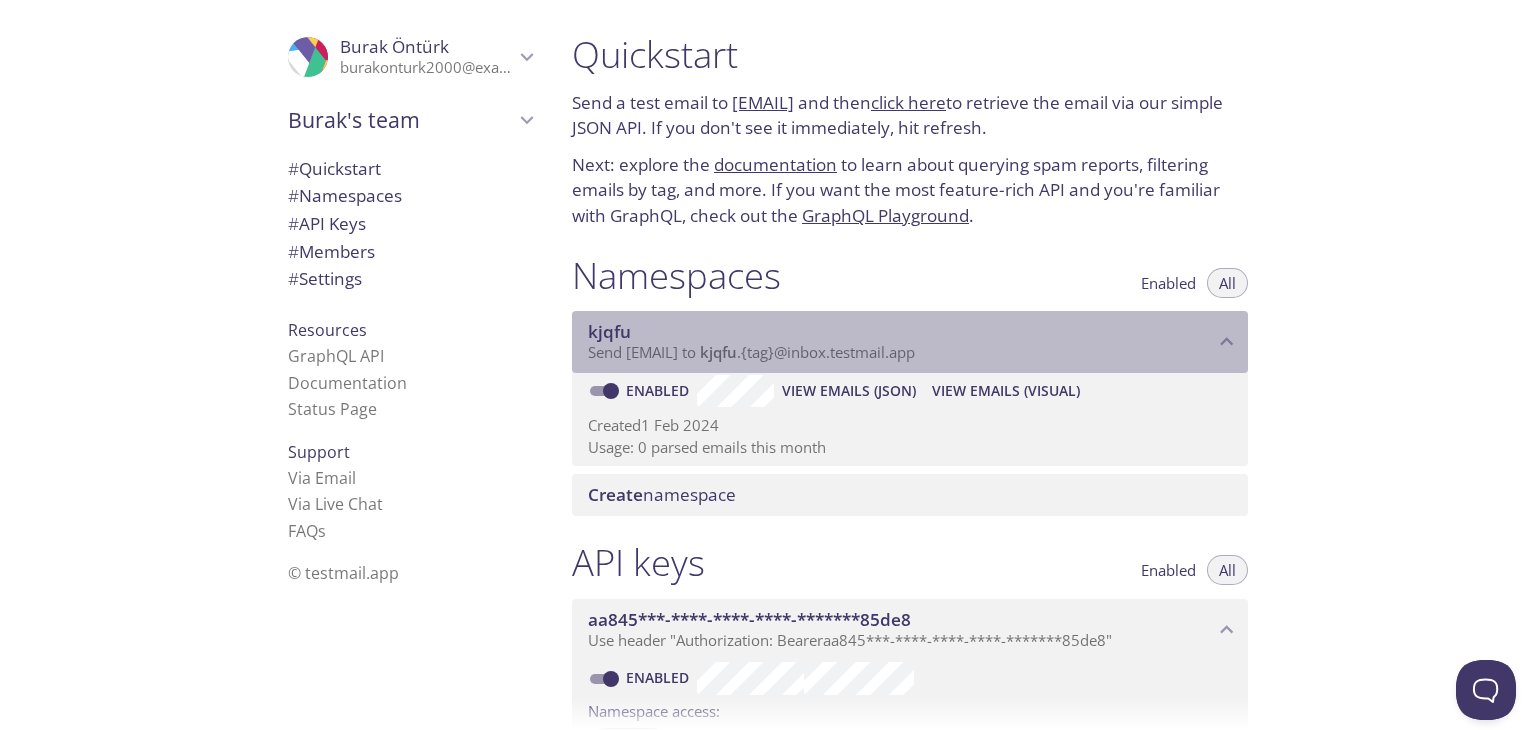 click on "Send emails to kjqfu . {tag} @inbox.testmail.app" at bounding box center (751, 352) 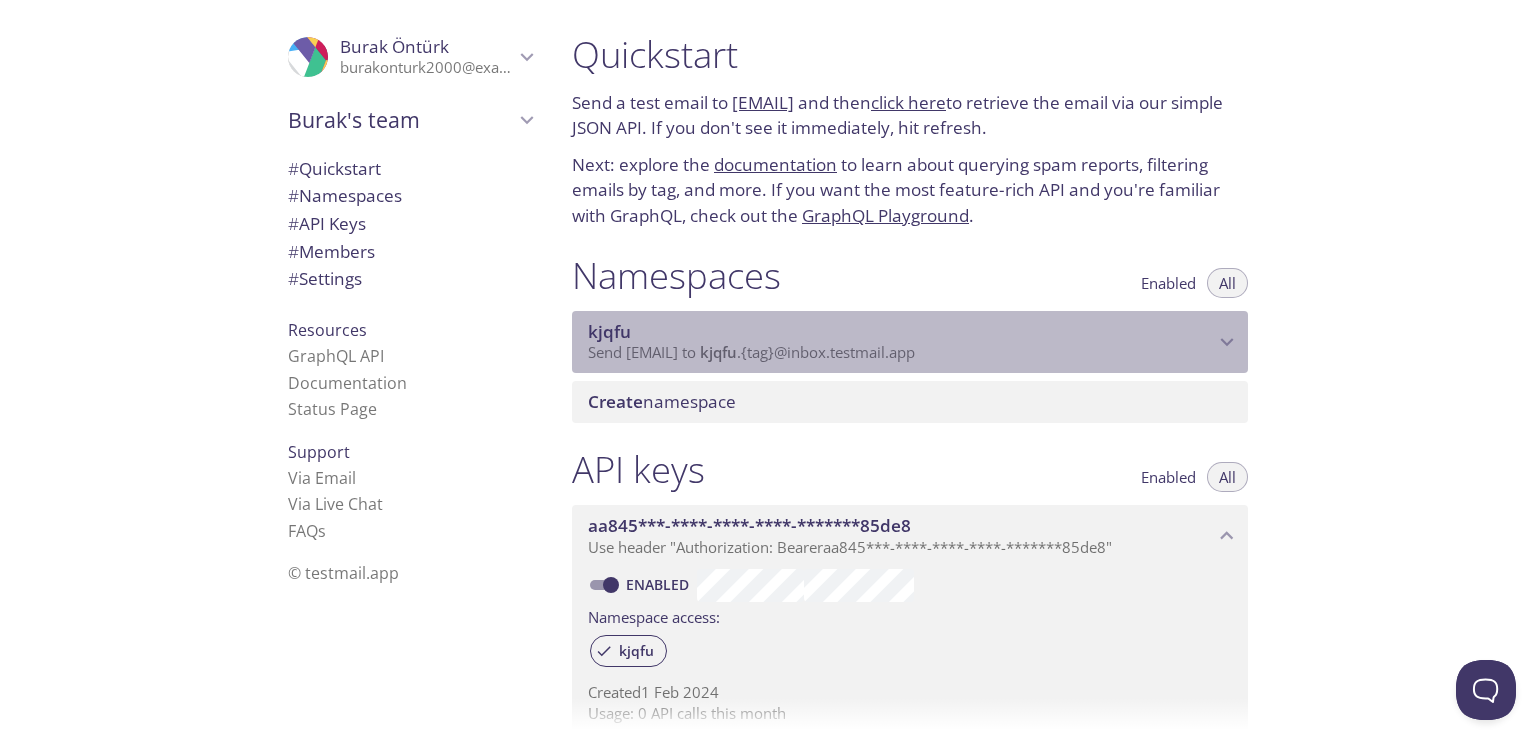 click on "Send emails to kjqfu . {tag} @inbox.testmail.app" at bounding box center (751, 352) 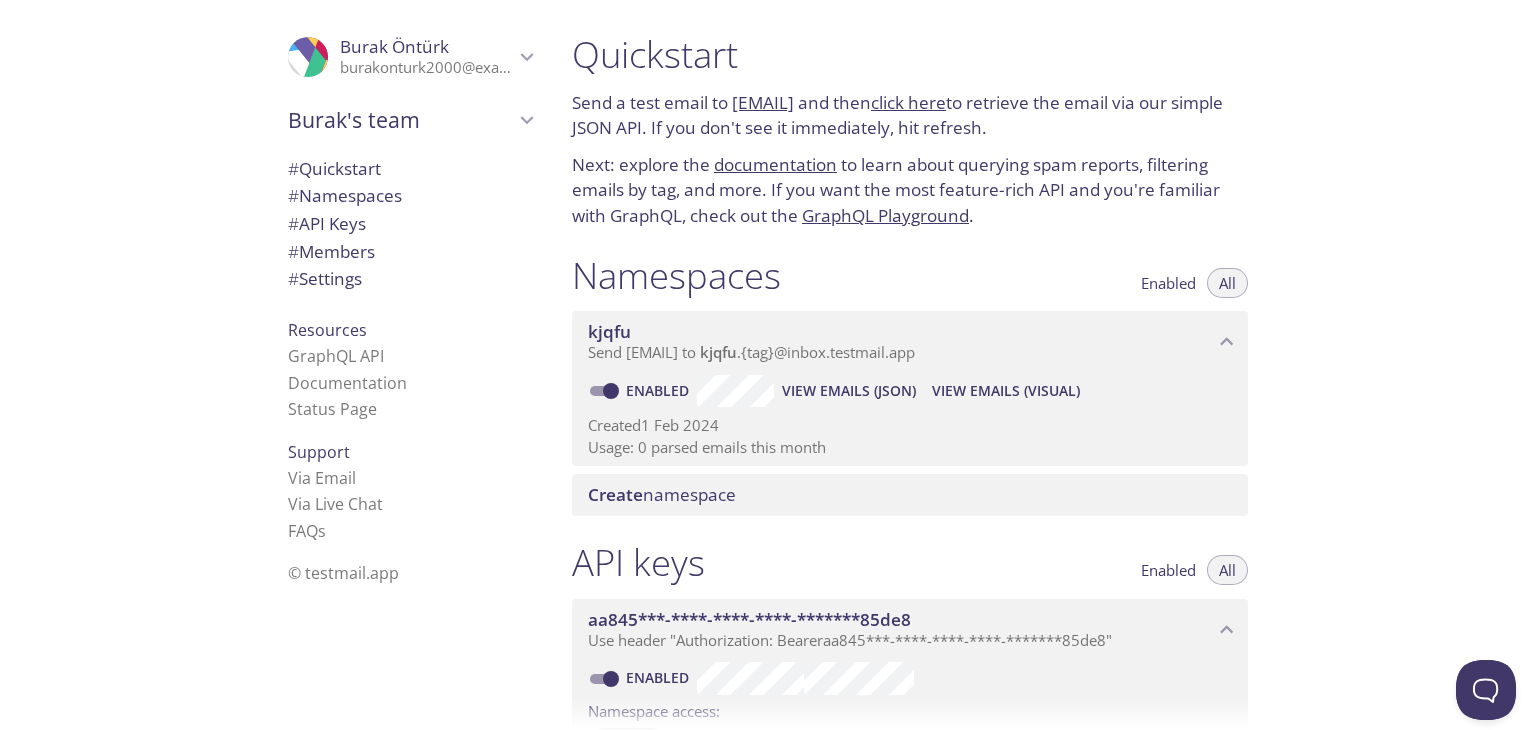 click on "View Emails (JSON)" at bounding box center [849, 391] 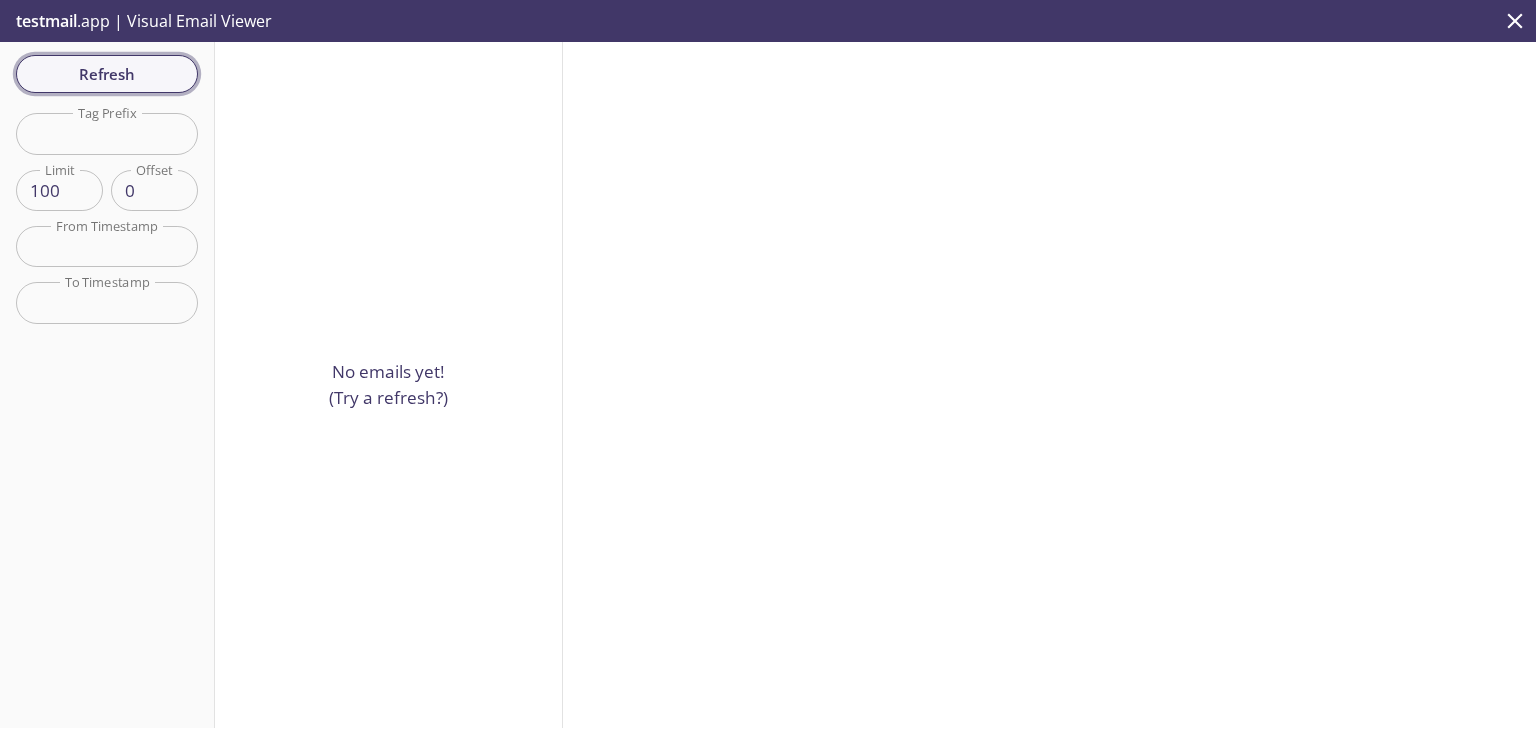 click on "Refresh" at bounding box center (107, 74) 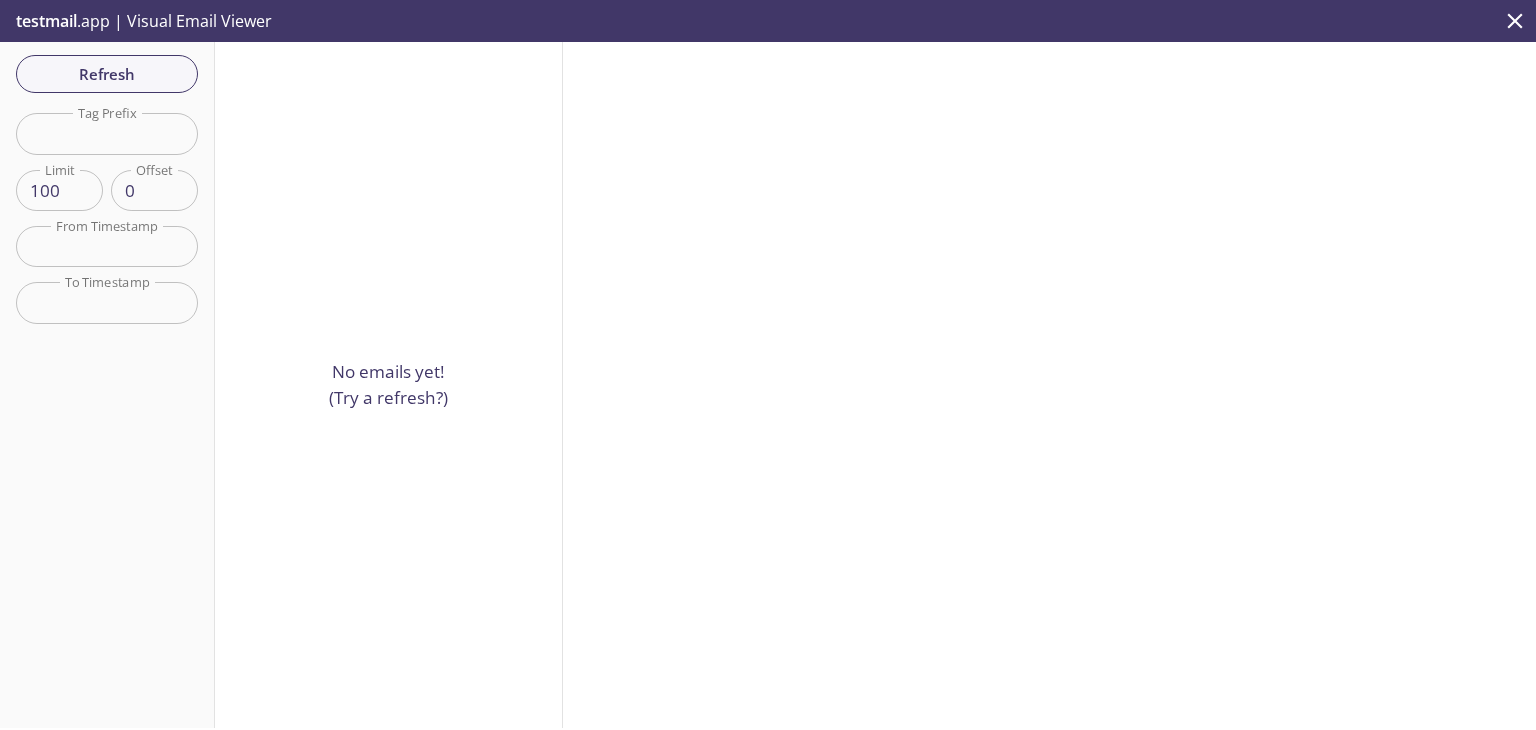 click at bounding box center [107, 133] 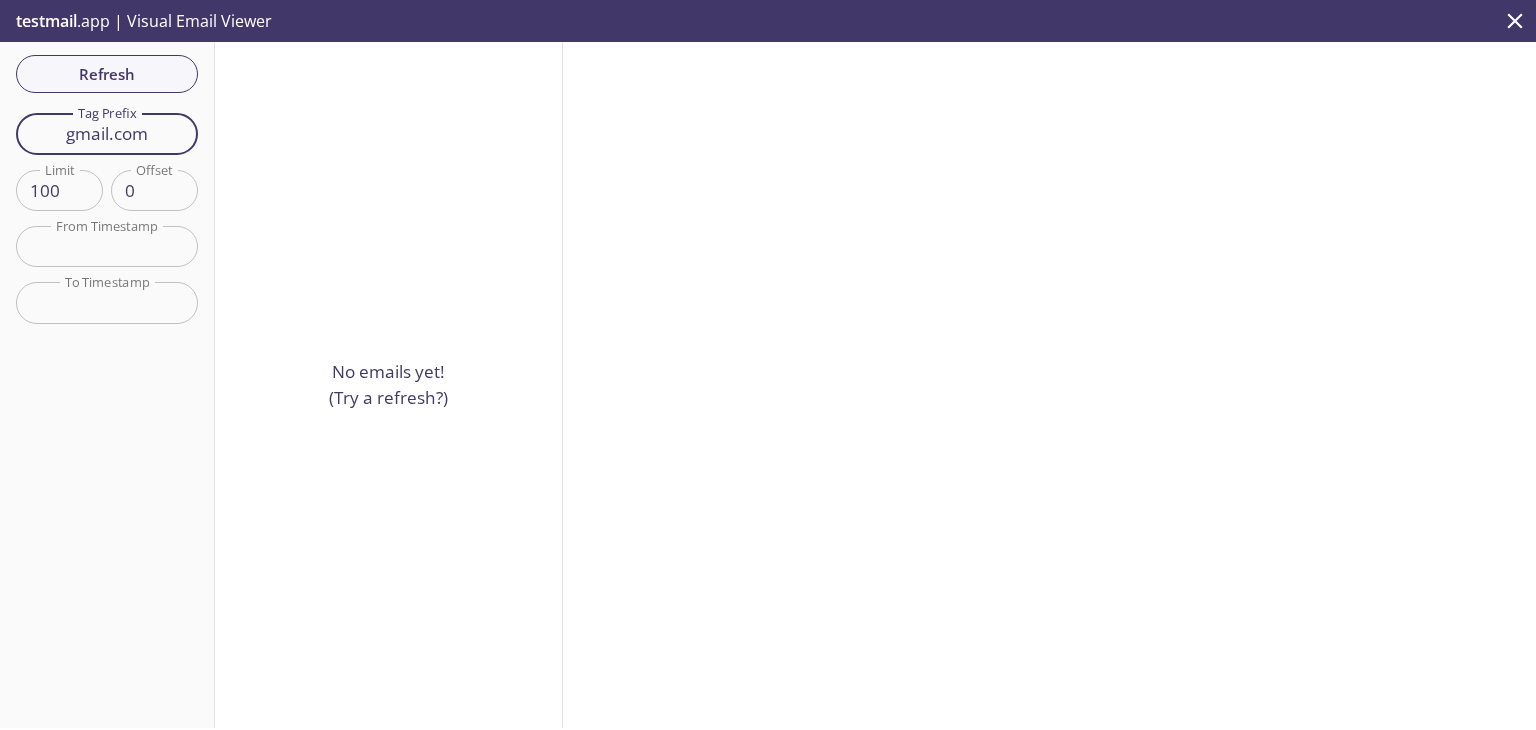 type on "gmail.com" 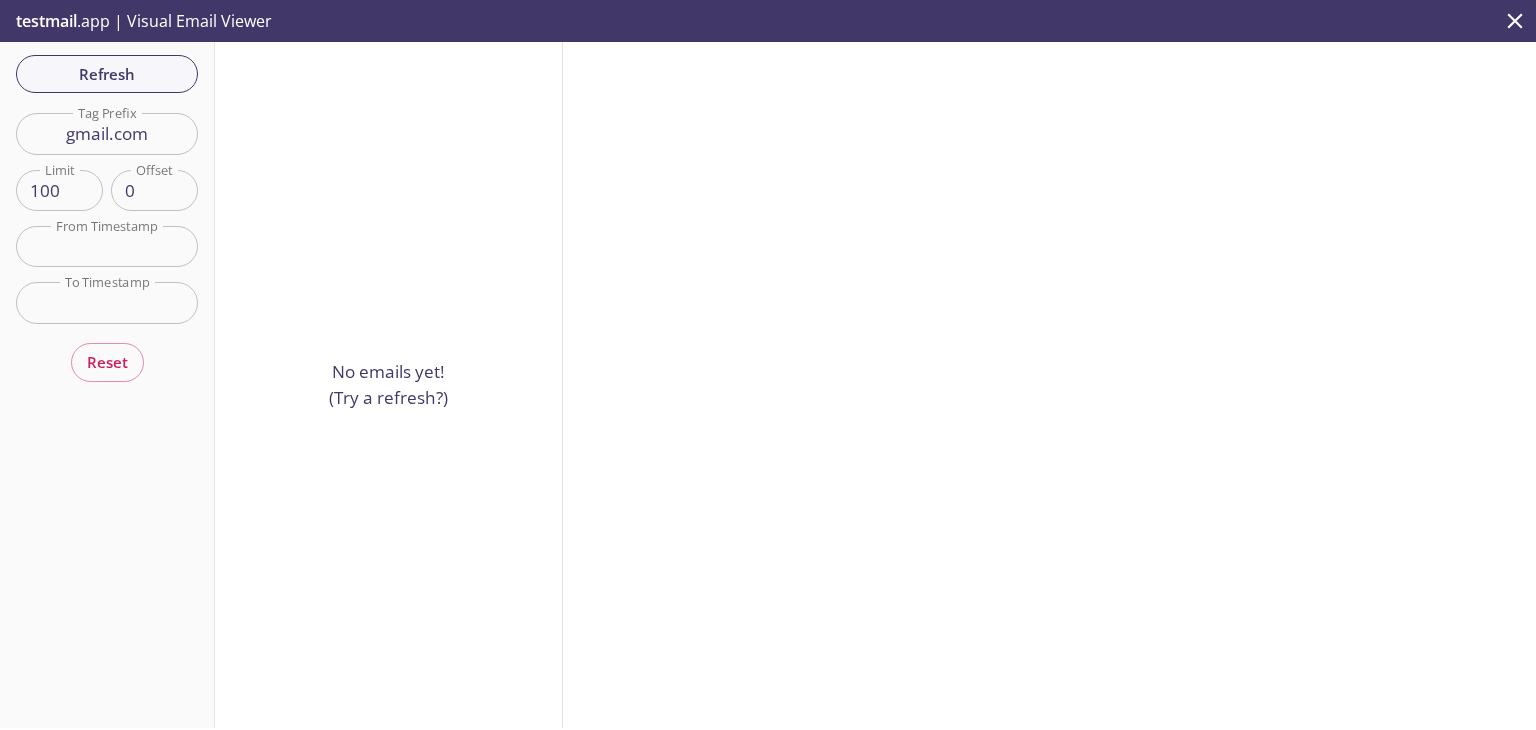 click at bounding box center (107, 133) 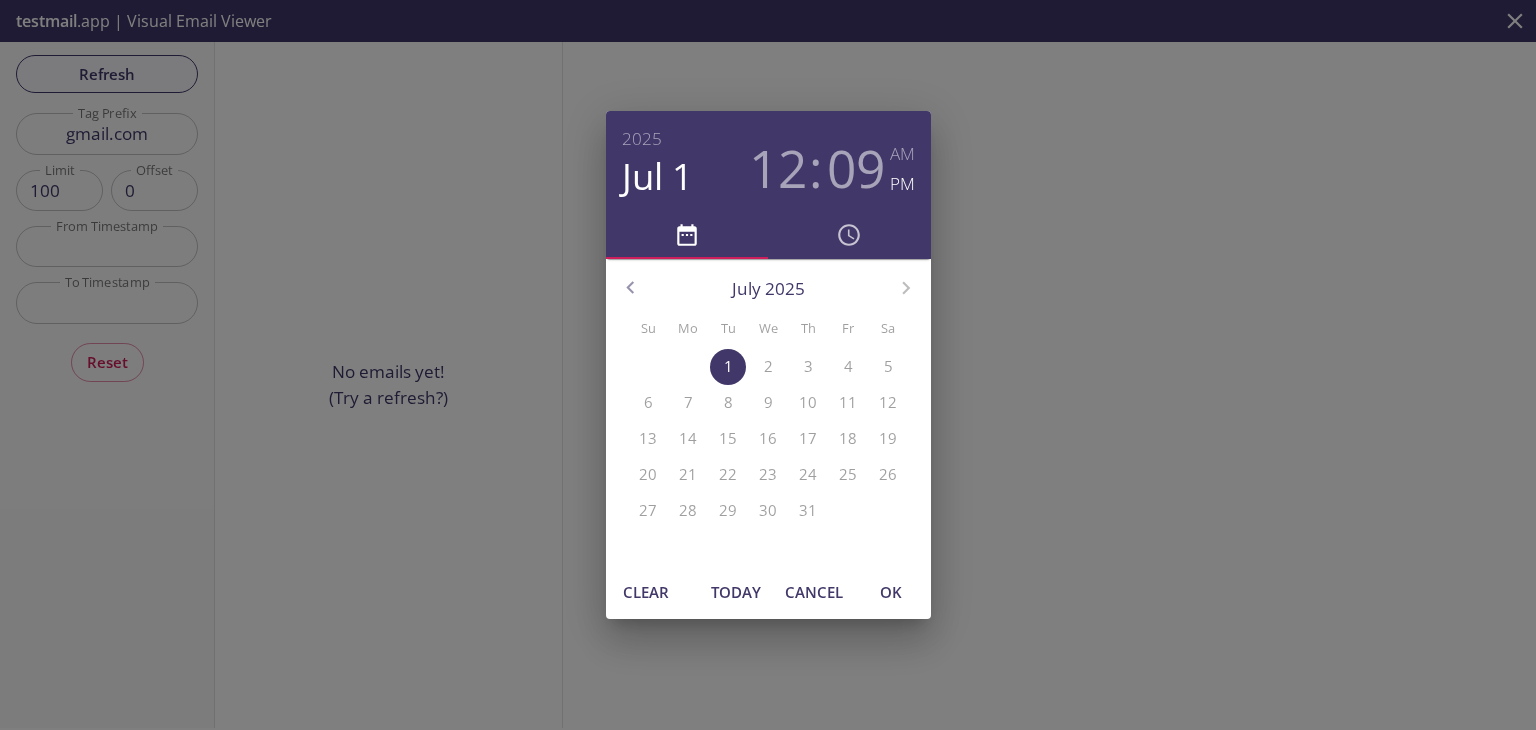 drag, startPoint x: 124, startPoint y: 97, endPoint x: 124, endPoint y: 66, distance: 31 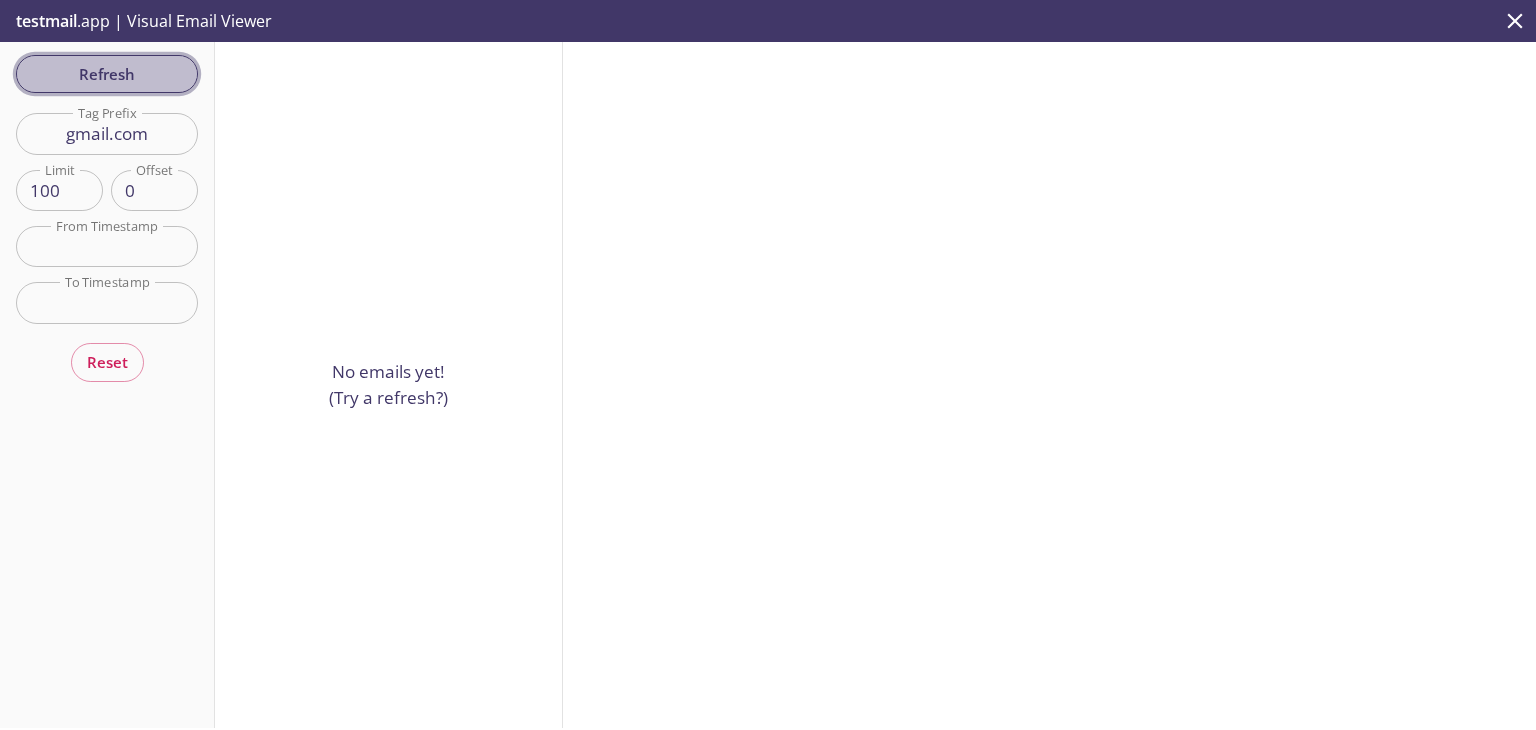 click on "Refresh" at bounding box center (107, 74) 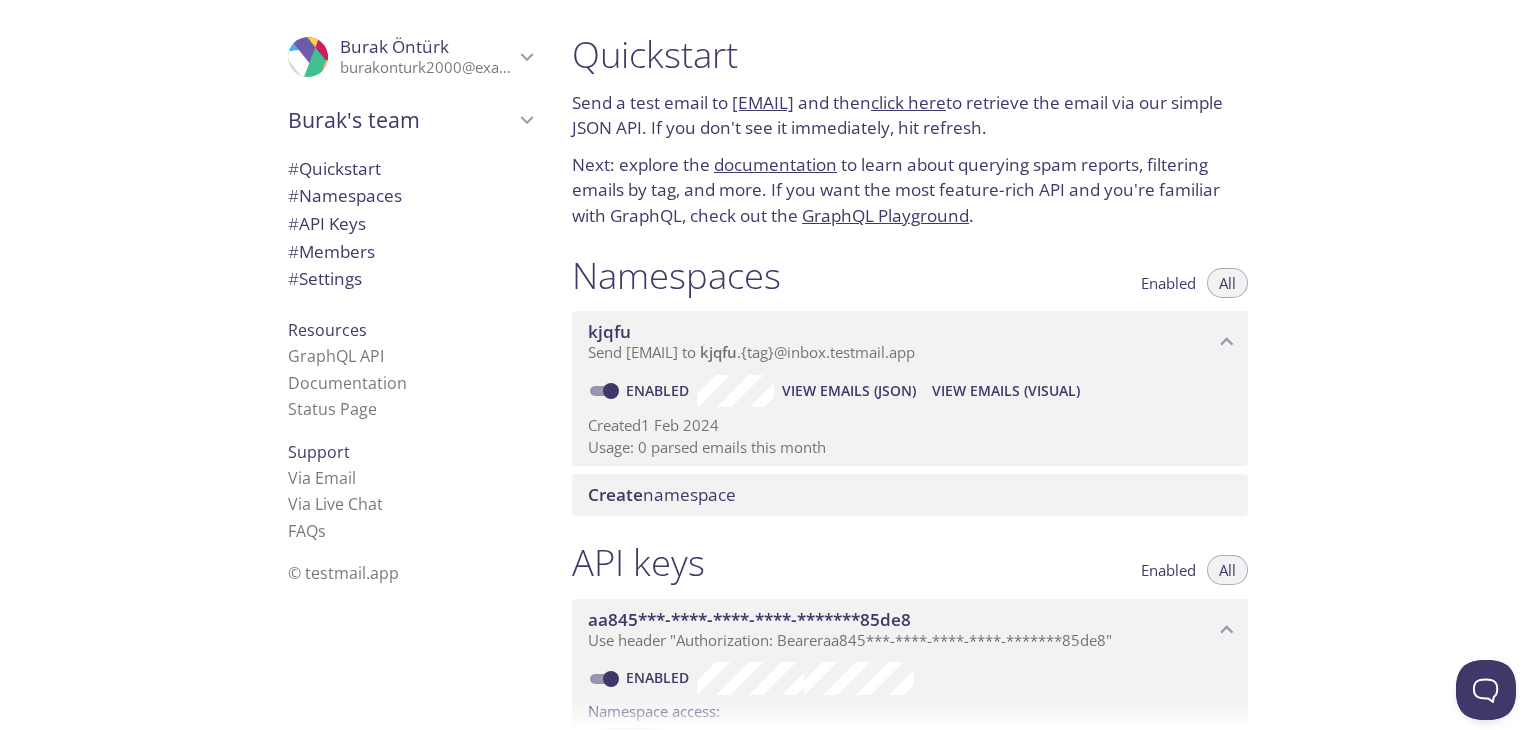 click on "Enabled" at bounding box center (1168, 283) 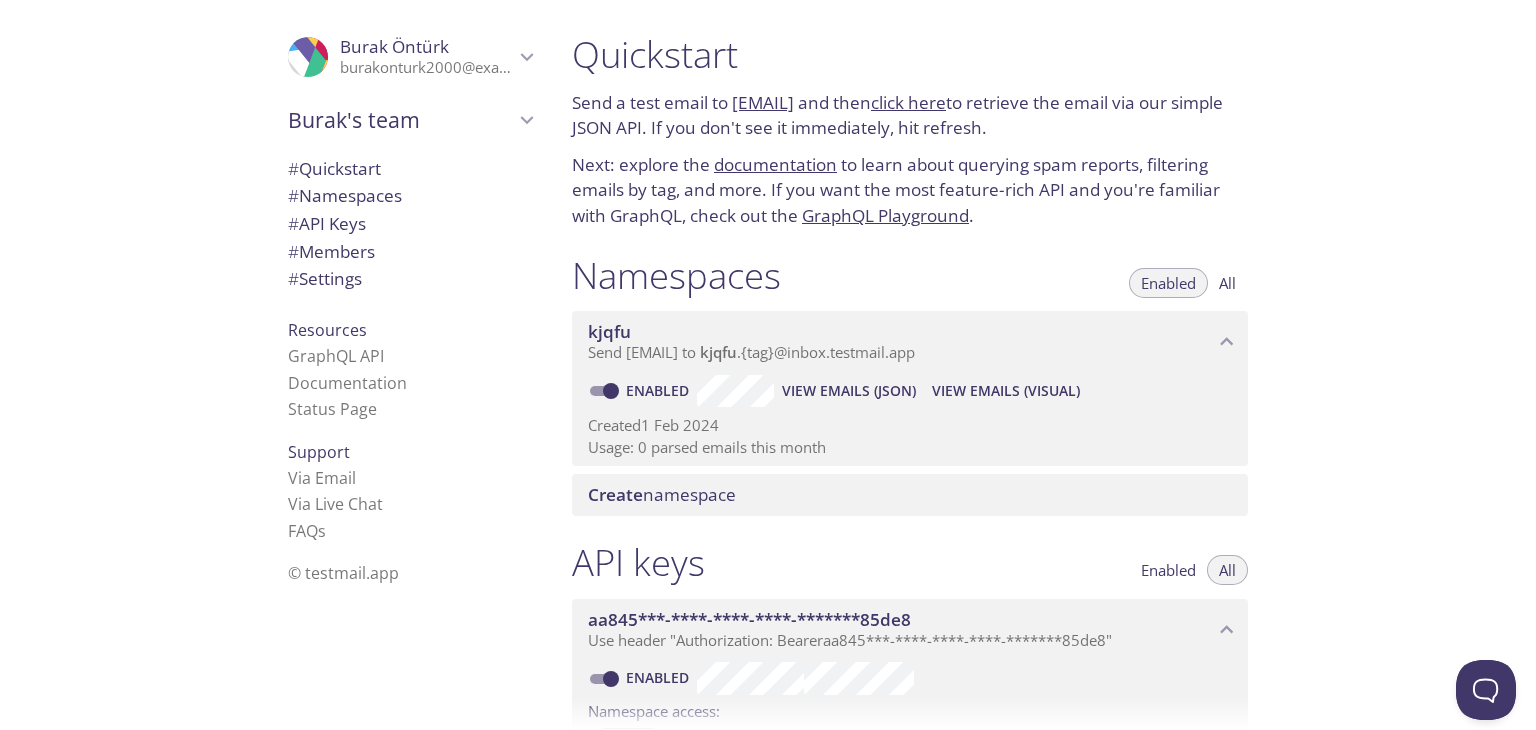 click on "Enabled" at bounding box center [660, 390] 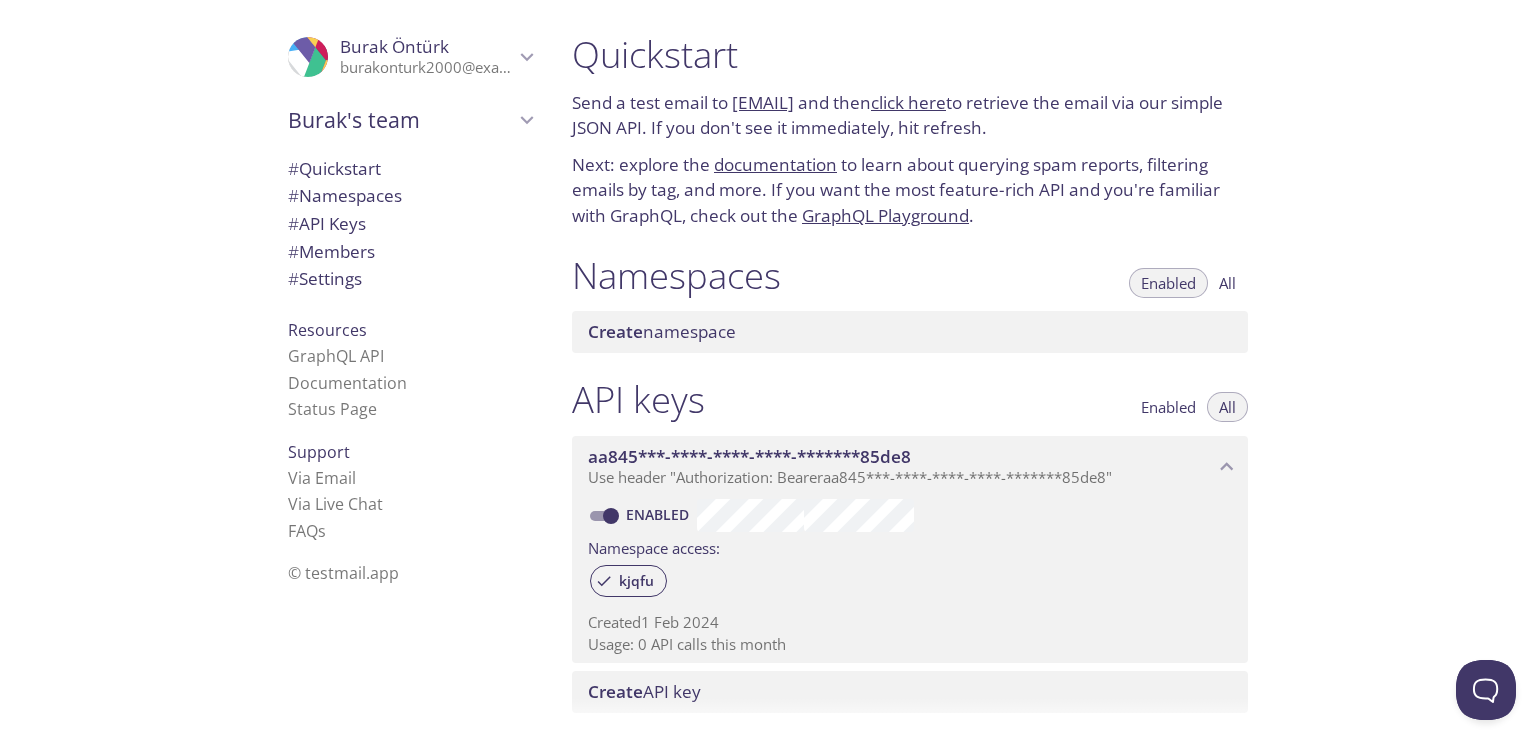 click on "Create" at bounding box center (615, 331) 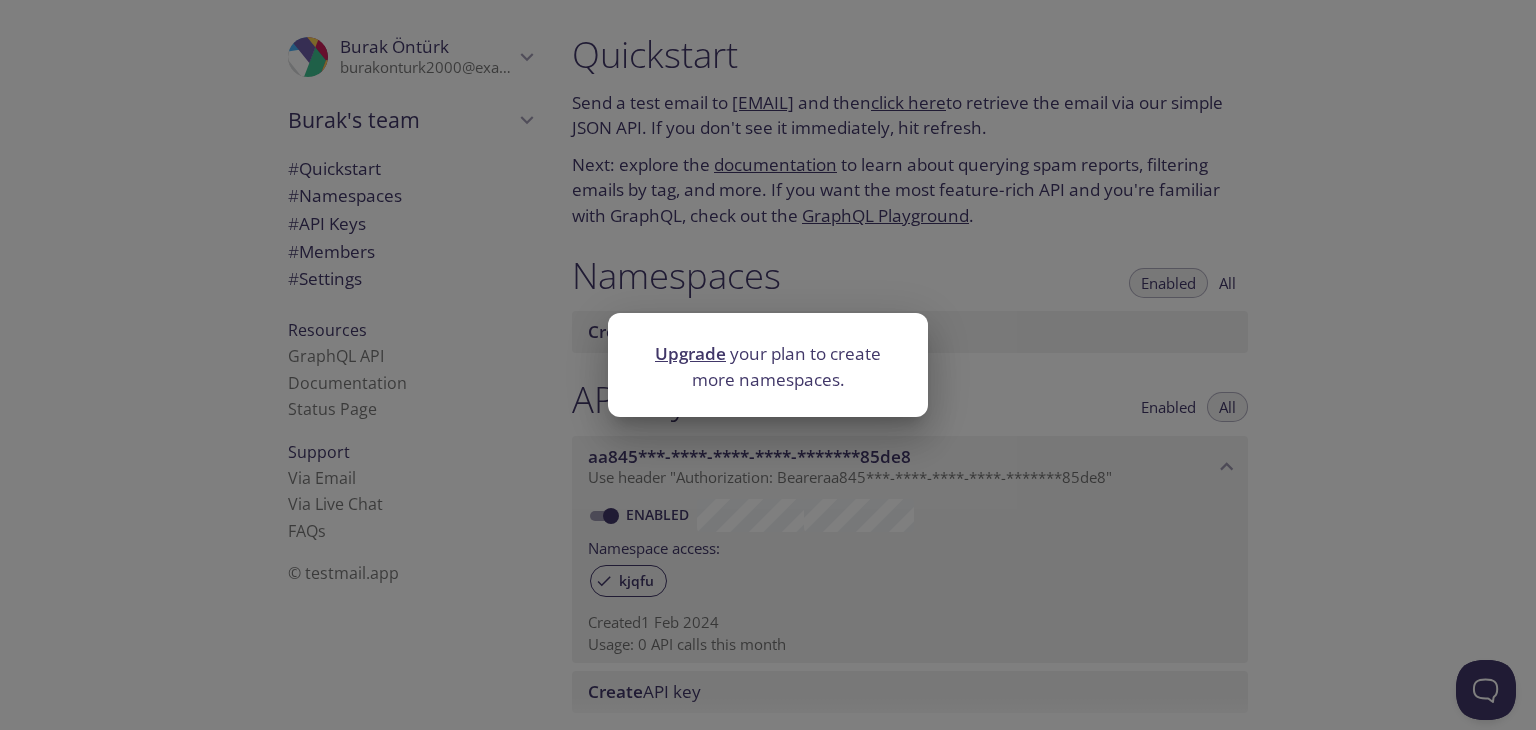 drag, startPoint x: 703, startPoint y: 276, endPoint x: 714, endPoint y: 276, distance: 11 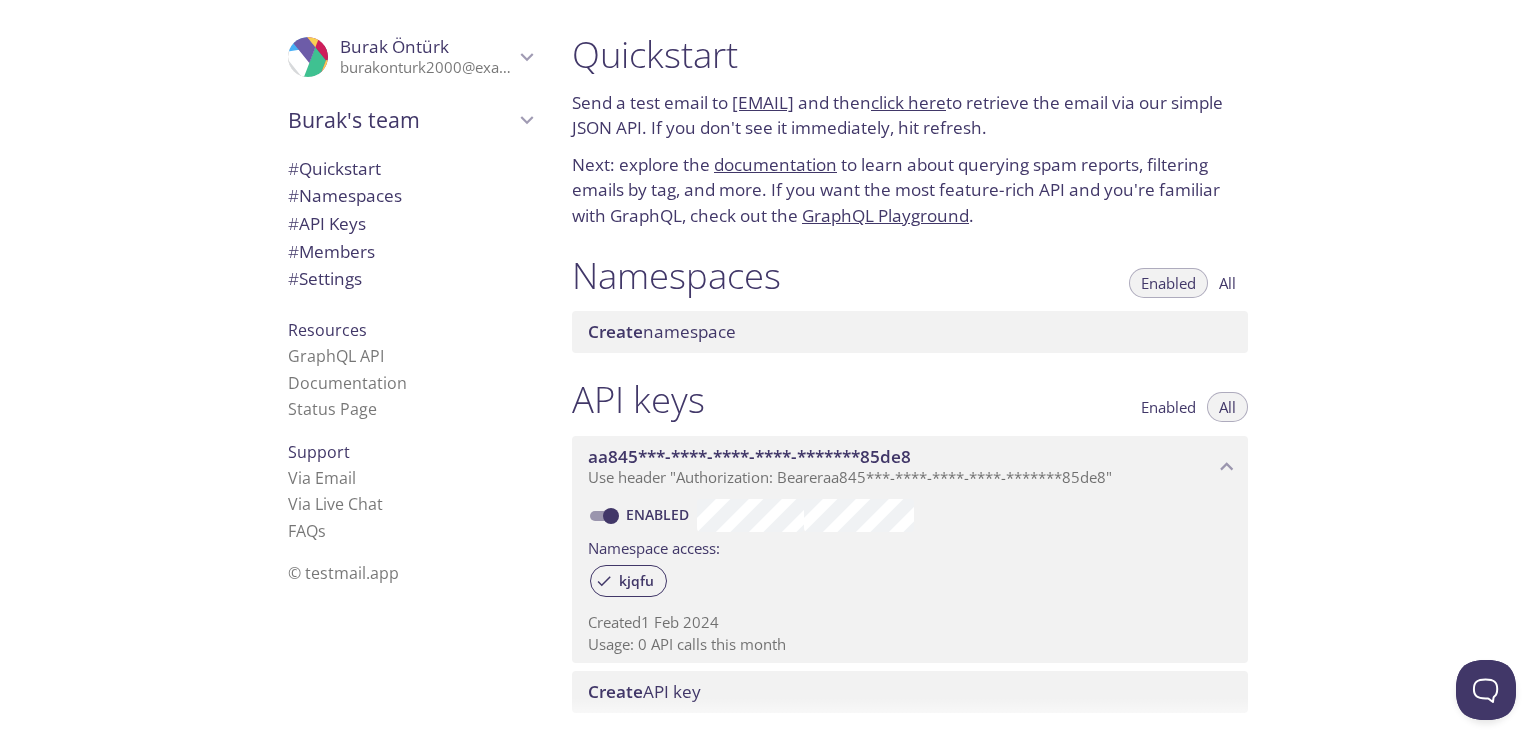 drag, startPoint x: 1224, startPoint y: 283, endPoint x: 1135, endPoint y: 297, distance: 90.0944 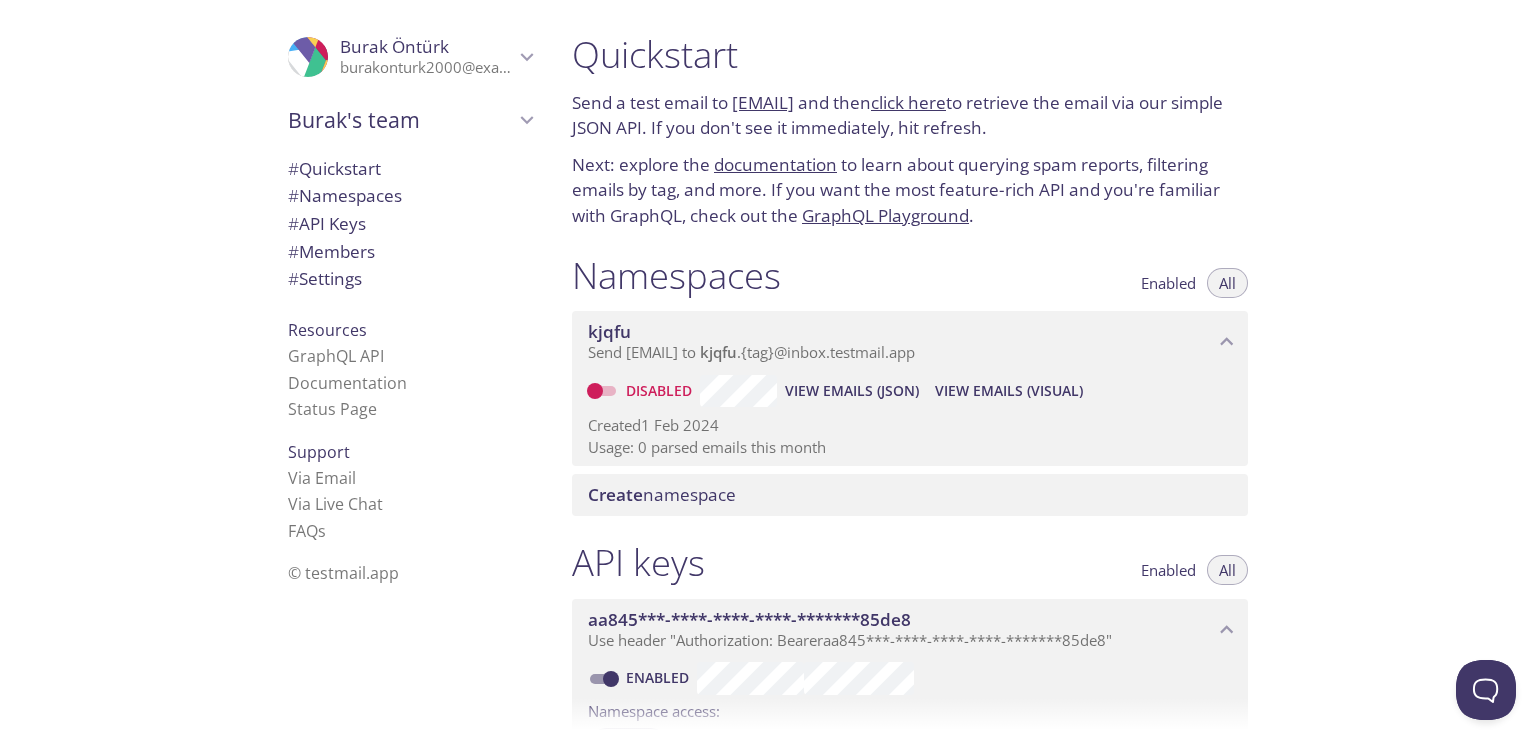 click on "Disabled" at bounding box center (661, 390) 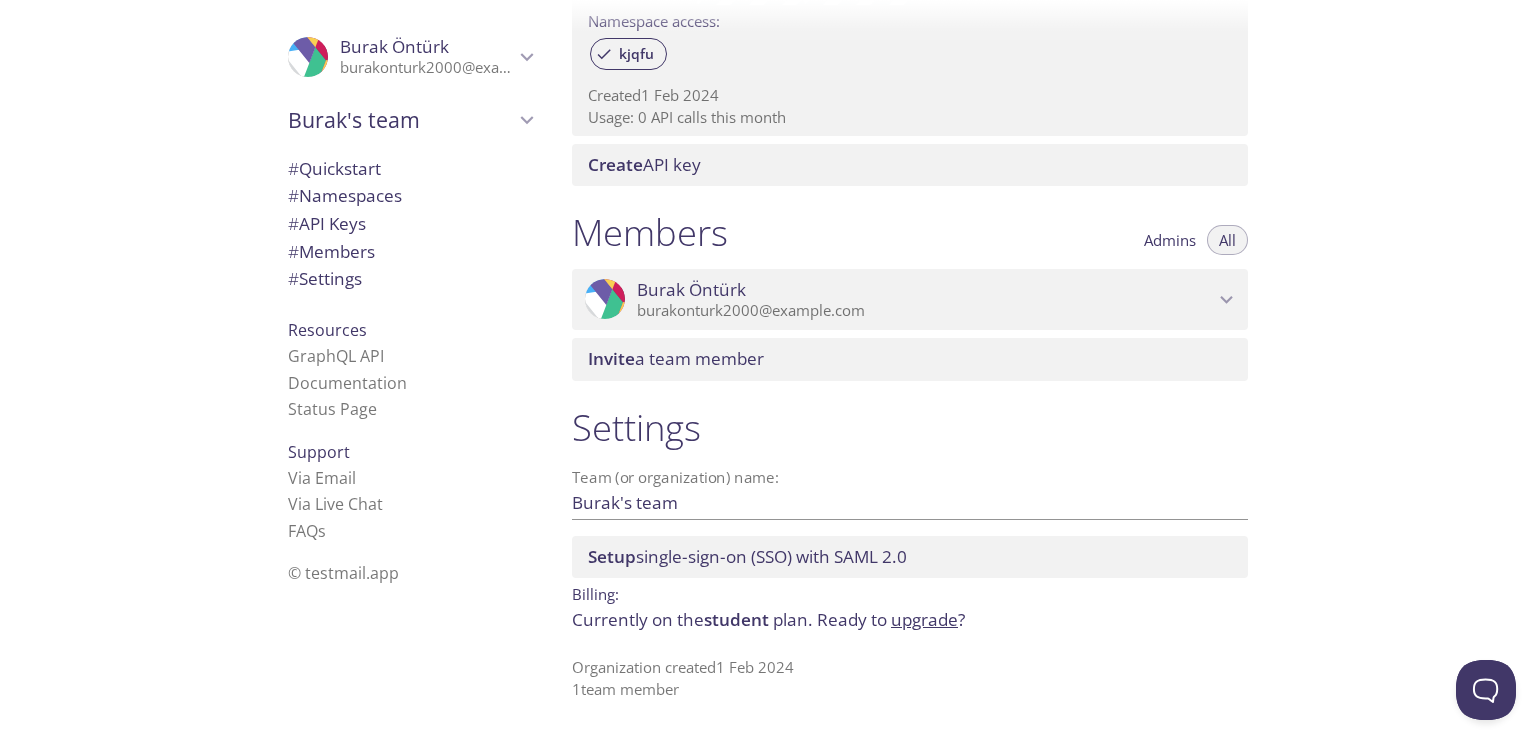 scroll, scrollTop: 692, scrollLeft: 0, axis: vertical 